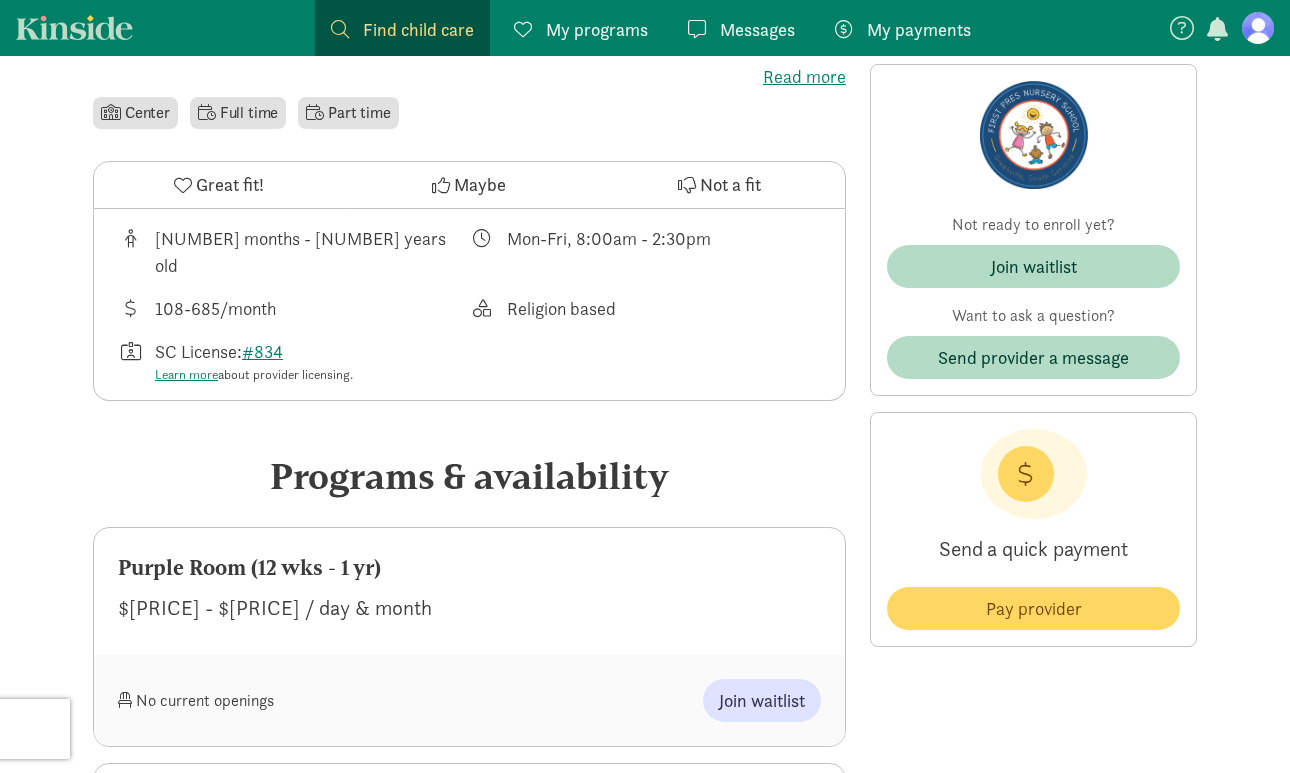 scroll, scrollTop: 621, scrollLeft: 0, axis: vertical 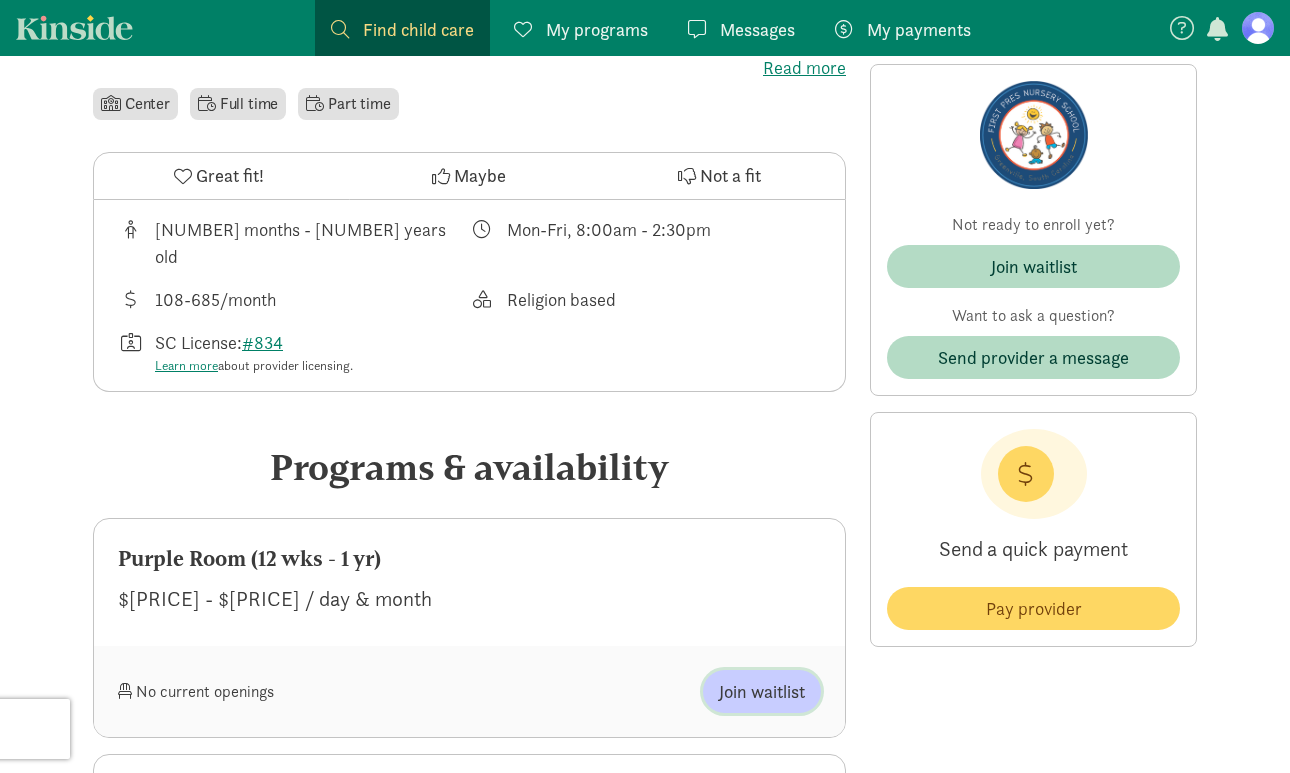 click on "Join waitlist" at bounding box center [762, 691] 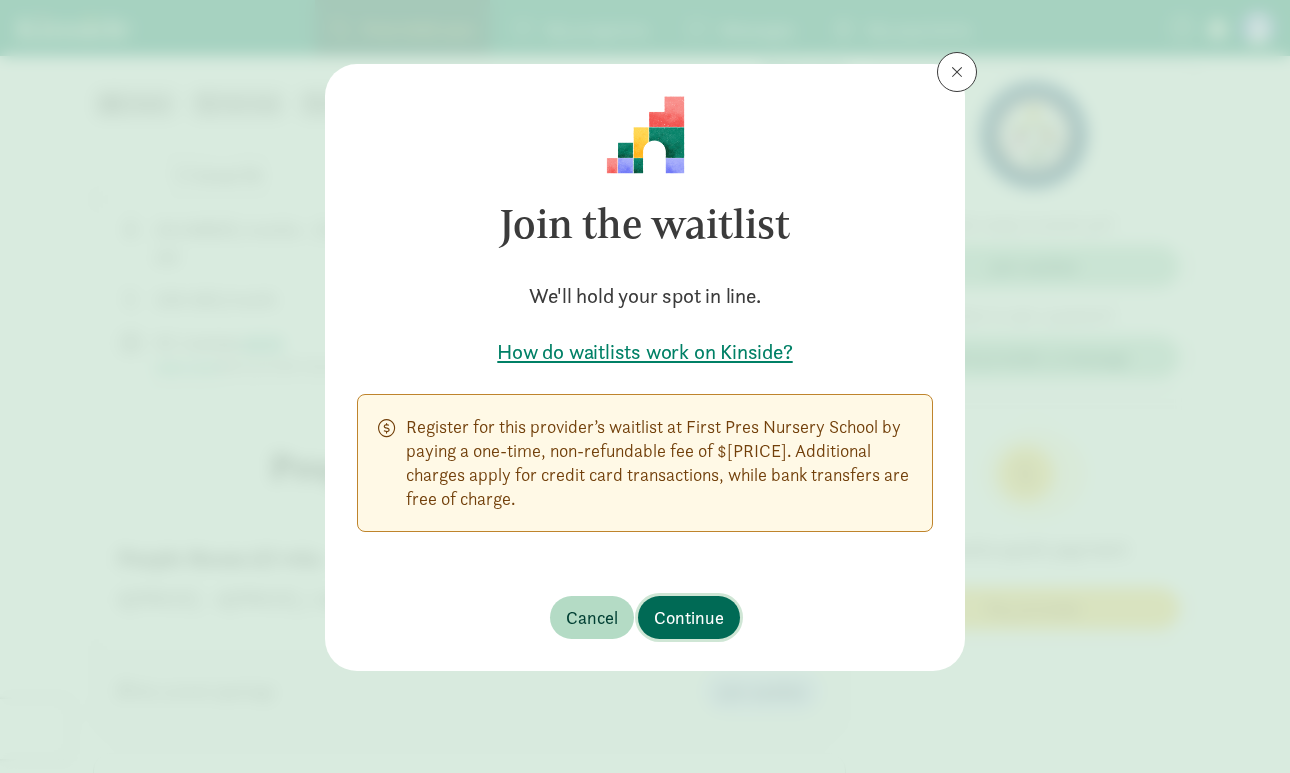 click on "Continue" at bounding box center (689, 617) 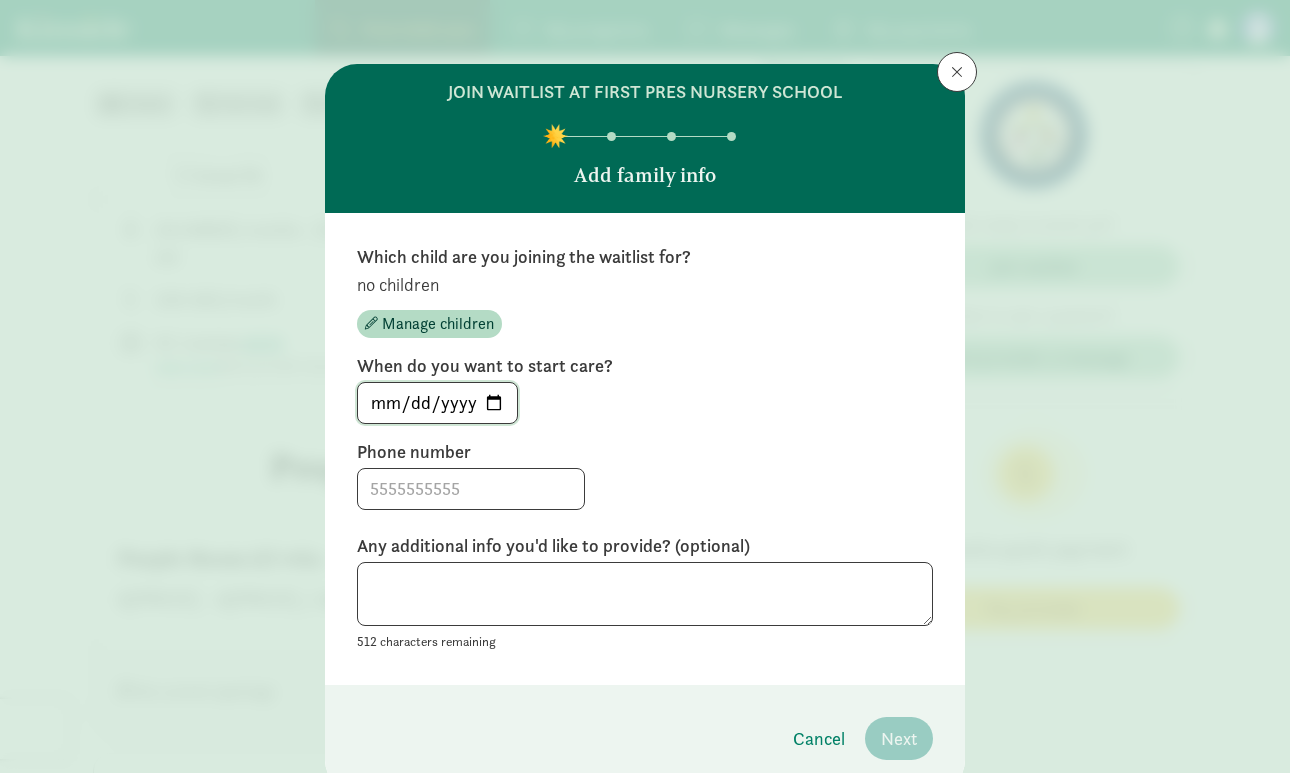 click on "[YYYY]-[MM]-[DD]" 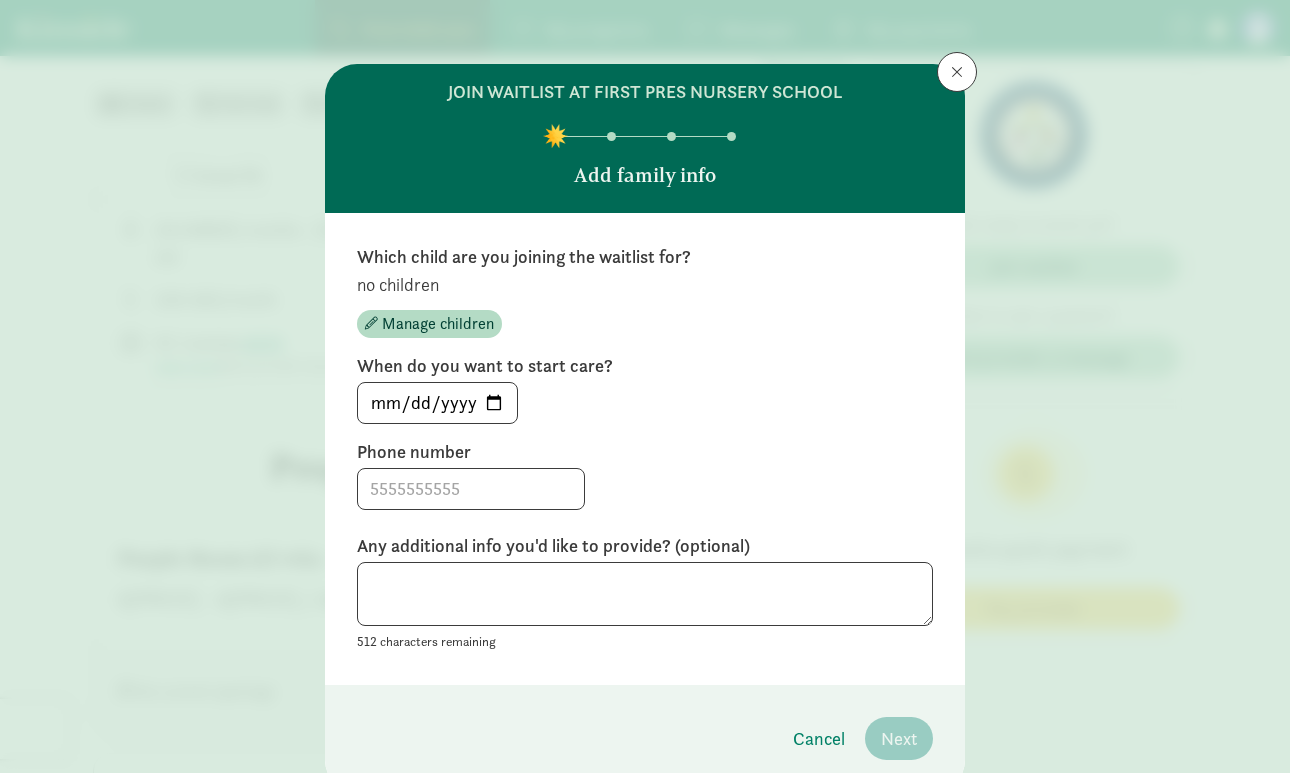 click on "no children
Manage children" 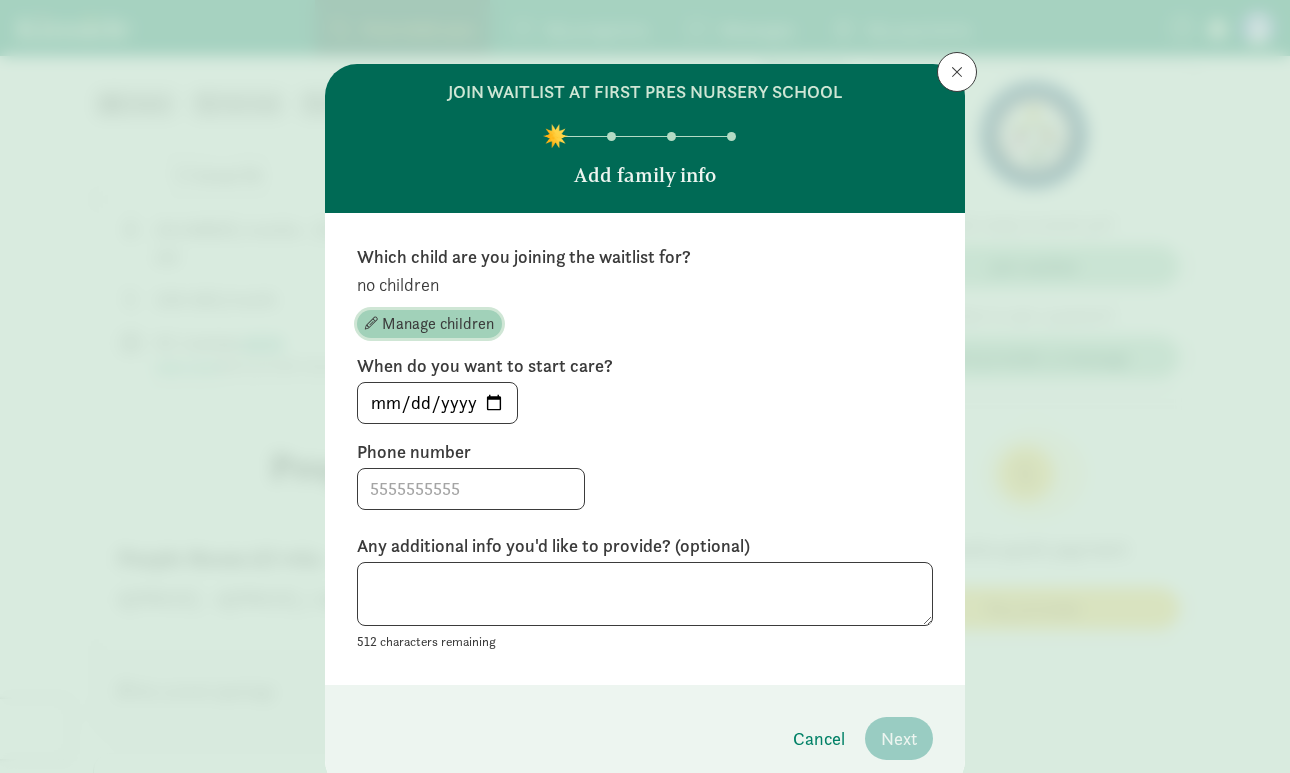 click on "Manage children" at bounding box center (438, 324) 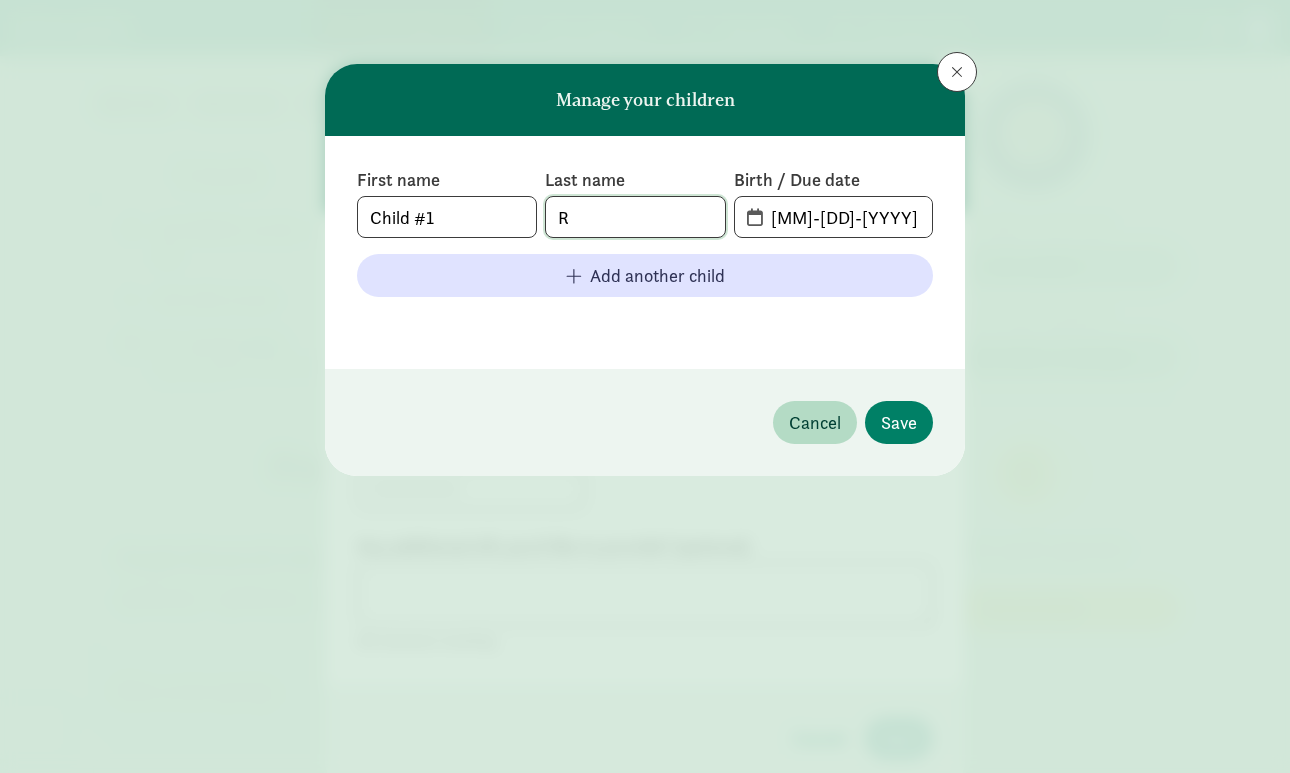 click on "R" 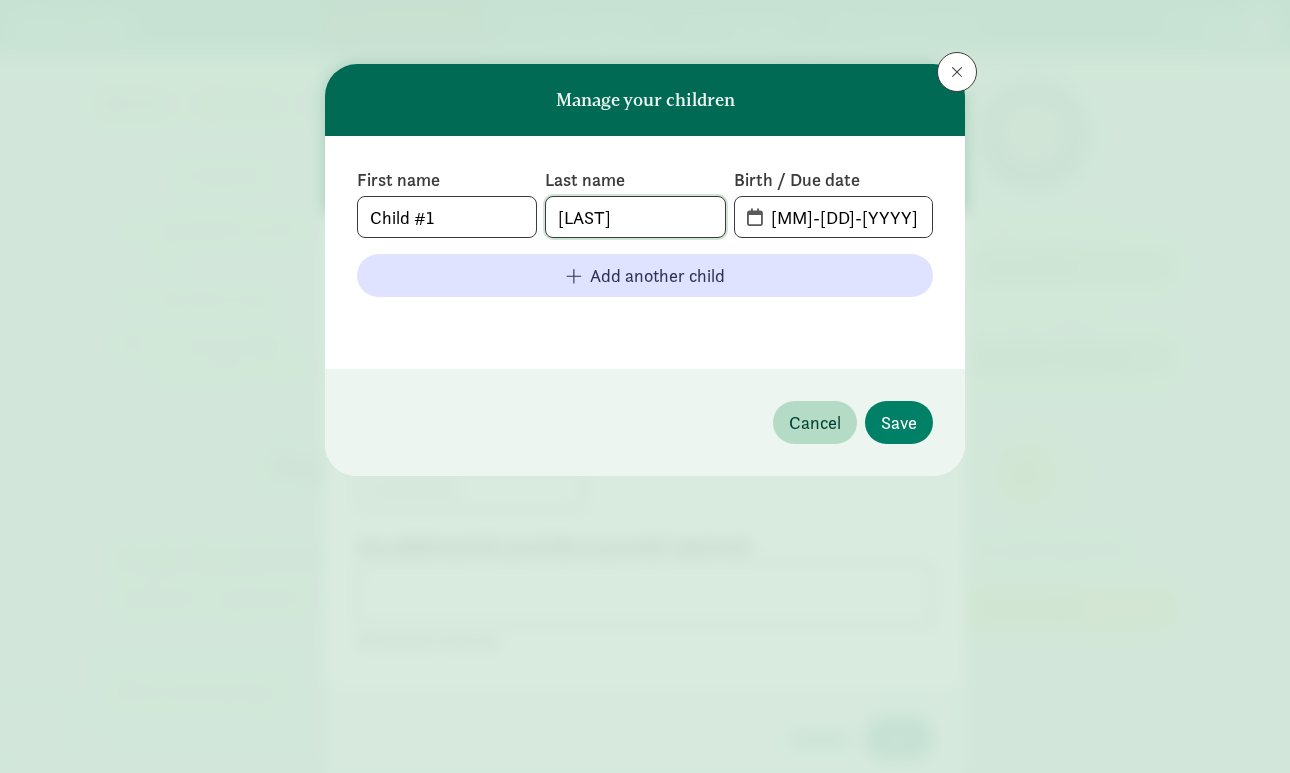 type on "[LAST]" 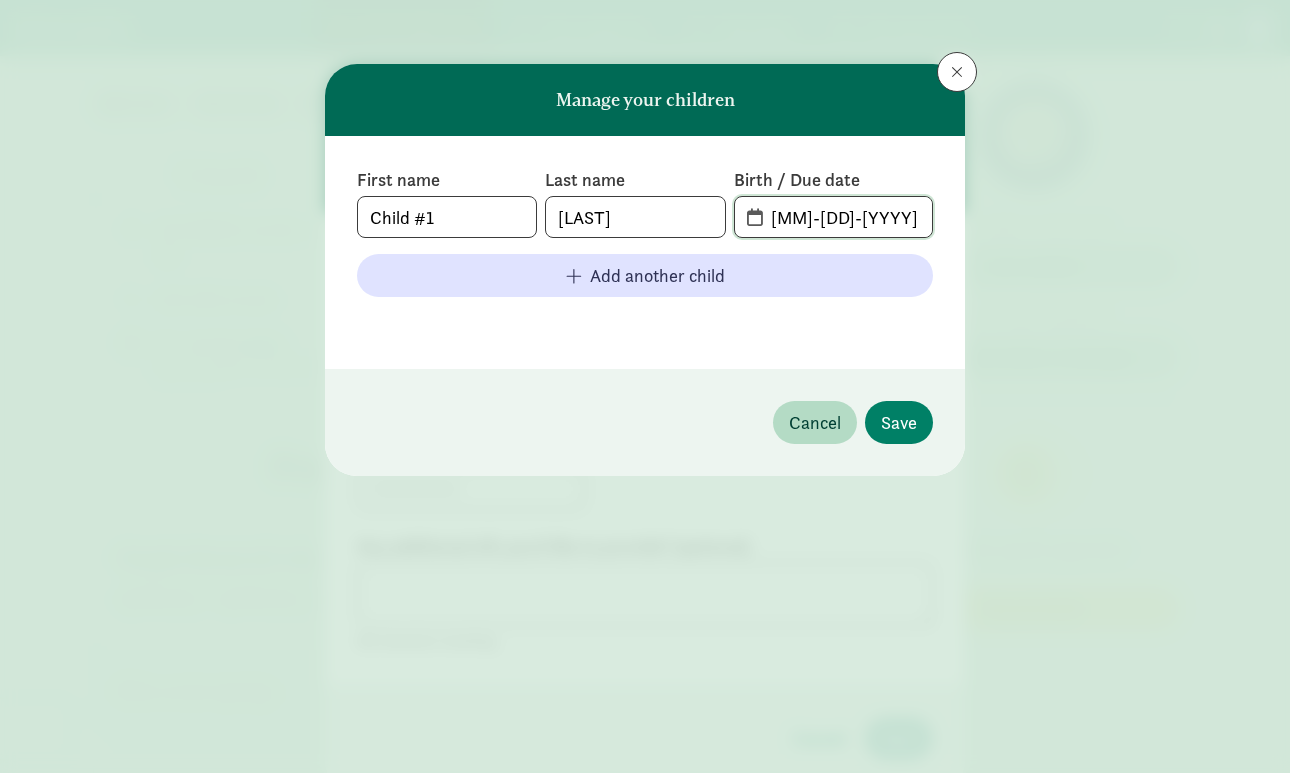 click on "[MM]-[DD]-[YYYY]" 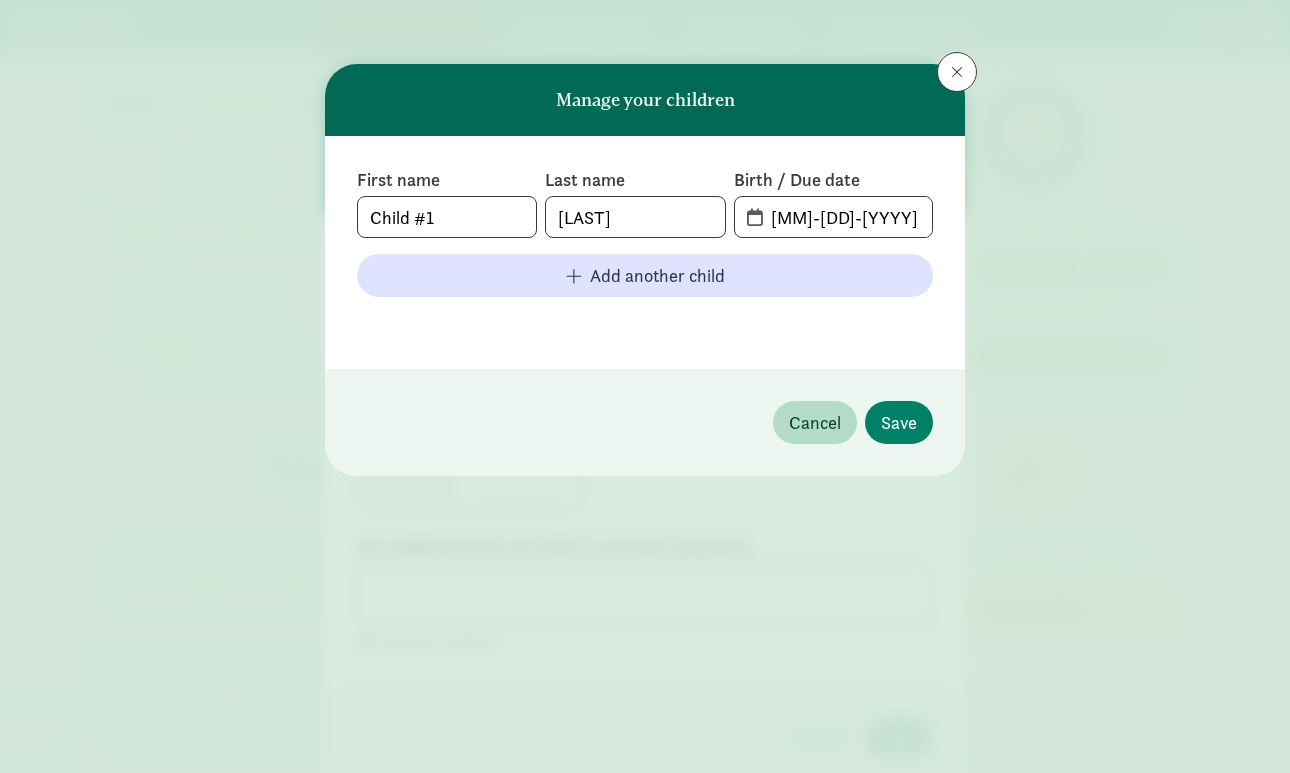 click on "[MM]-[DD]-[YYYY]" at bounding box center (833, 217) 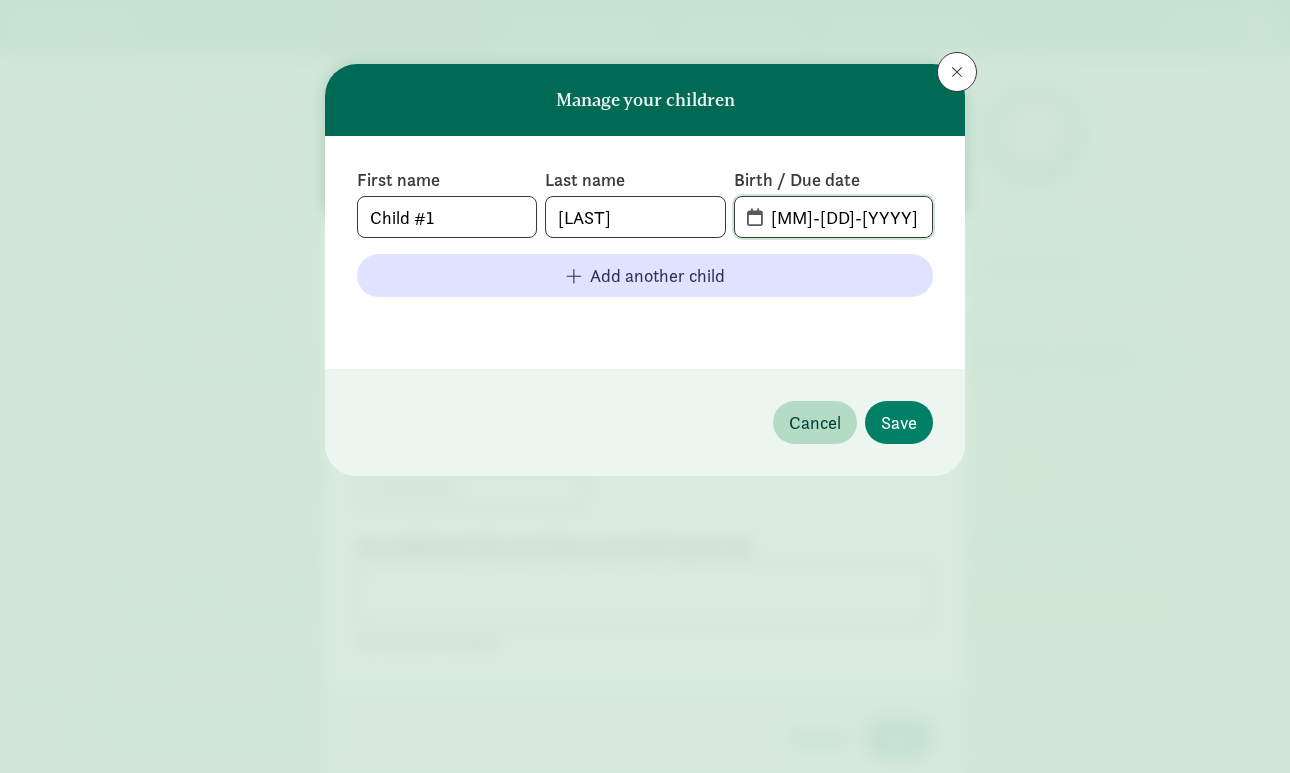 drag, startPoint x: 892, startPoint y: 219, endPoint x: 675, endPoint y: 222, distance: 217.02074 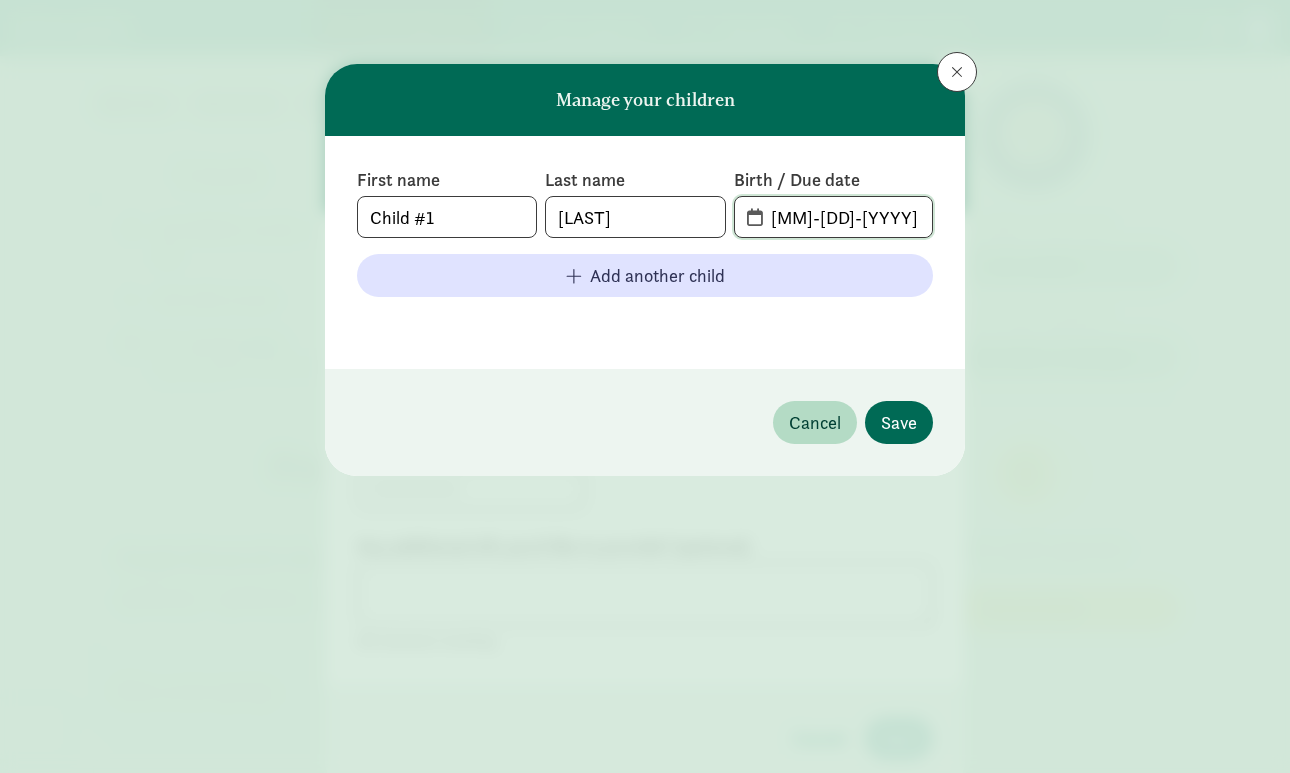 type on "[MM]-[DD]-[YYYY]" 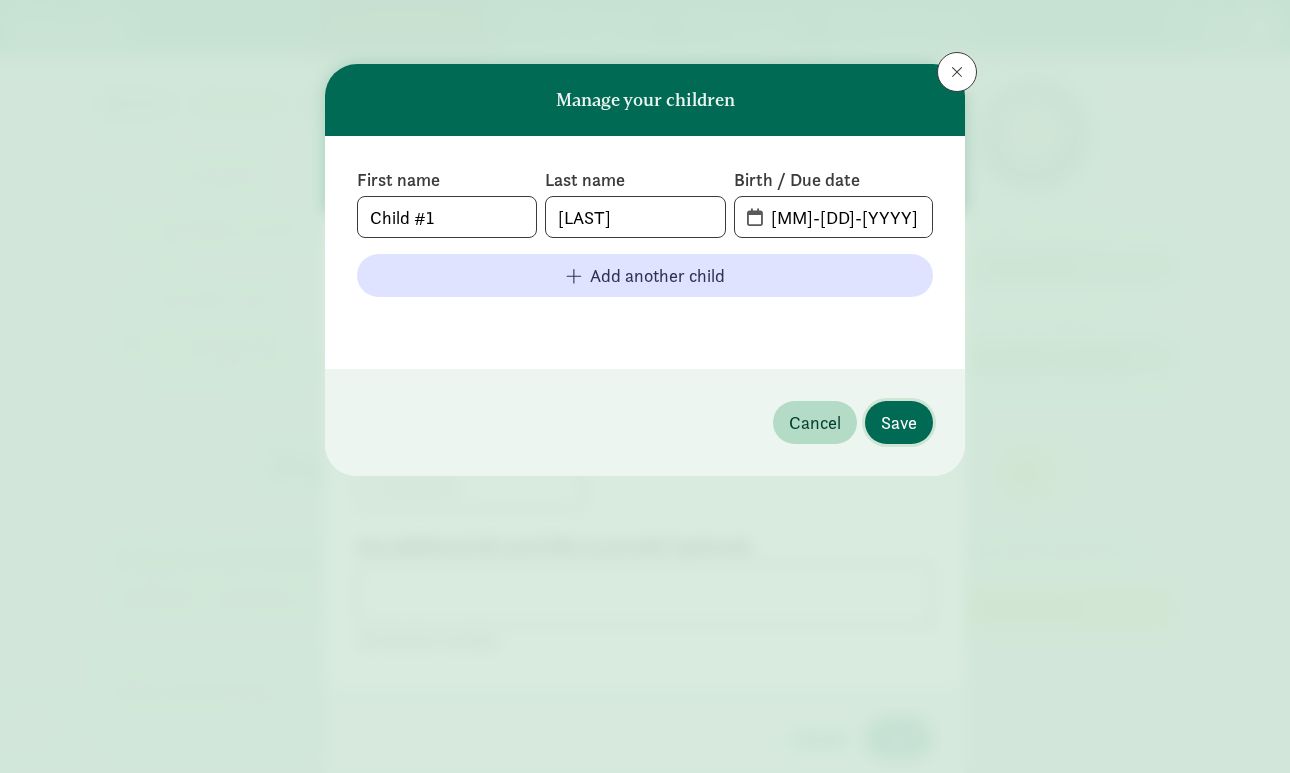 click on "Save" at bounding box center [899, 422] 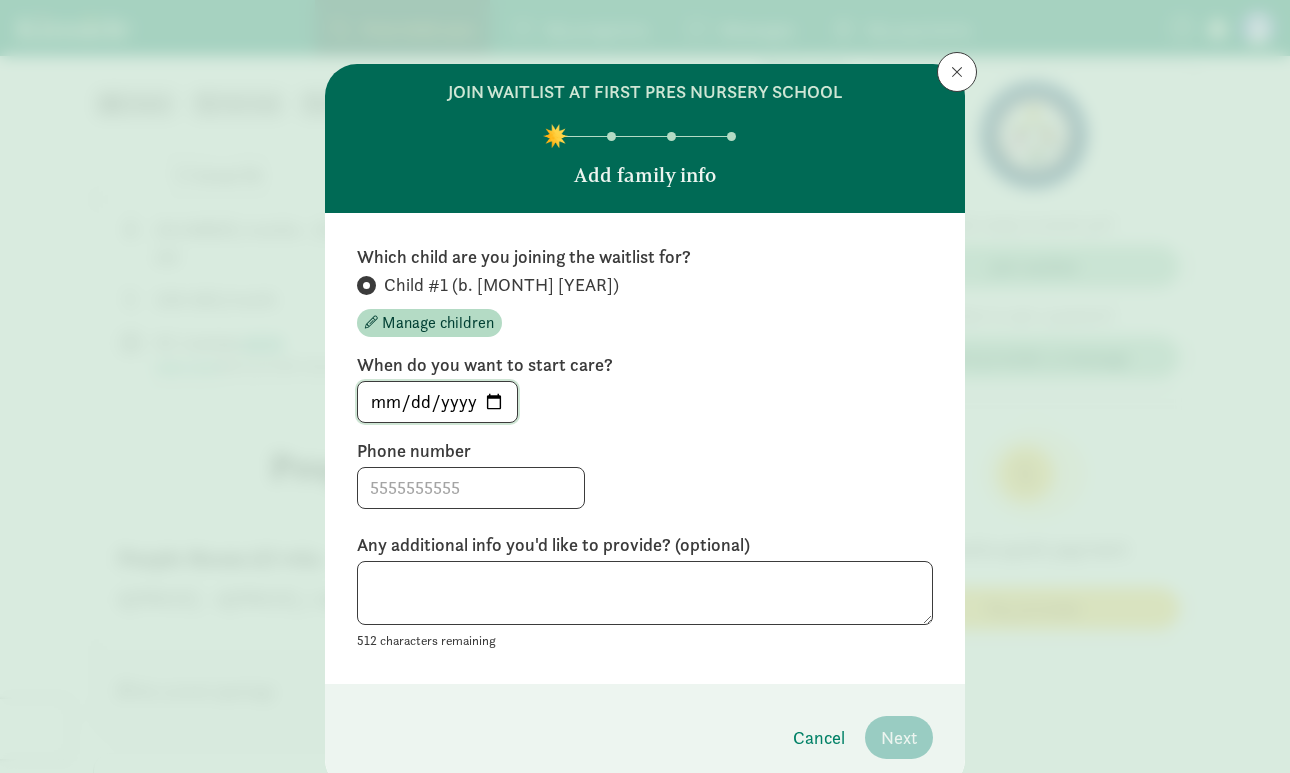 click on "[YYYY]-[MM]-[DD]" 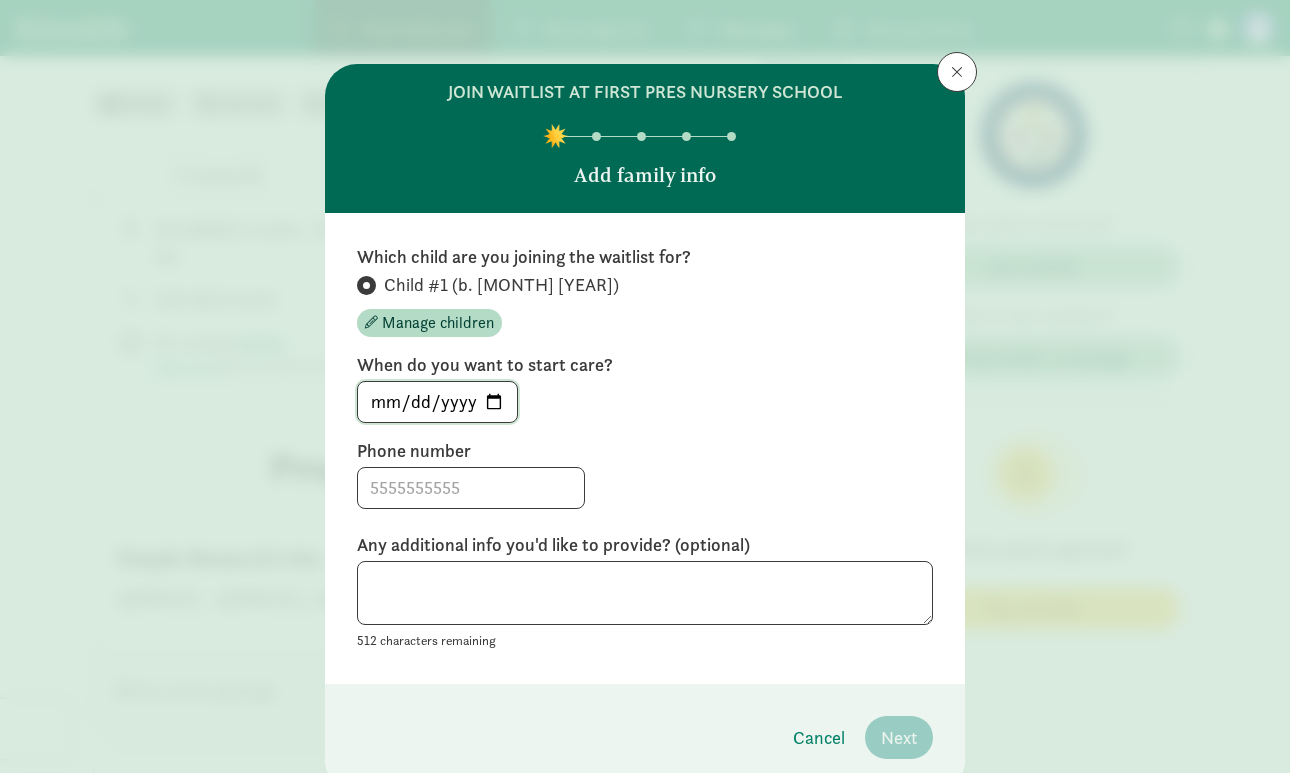 type on "[YYYY]-[MM]-[DD]" 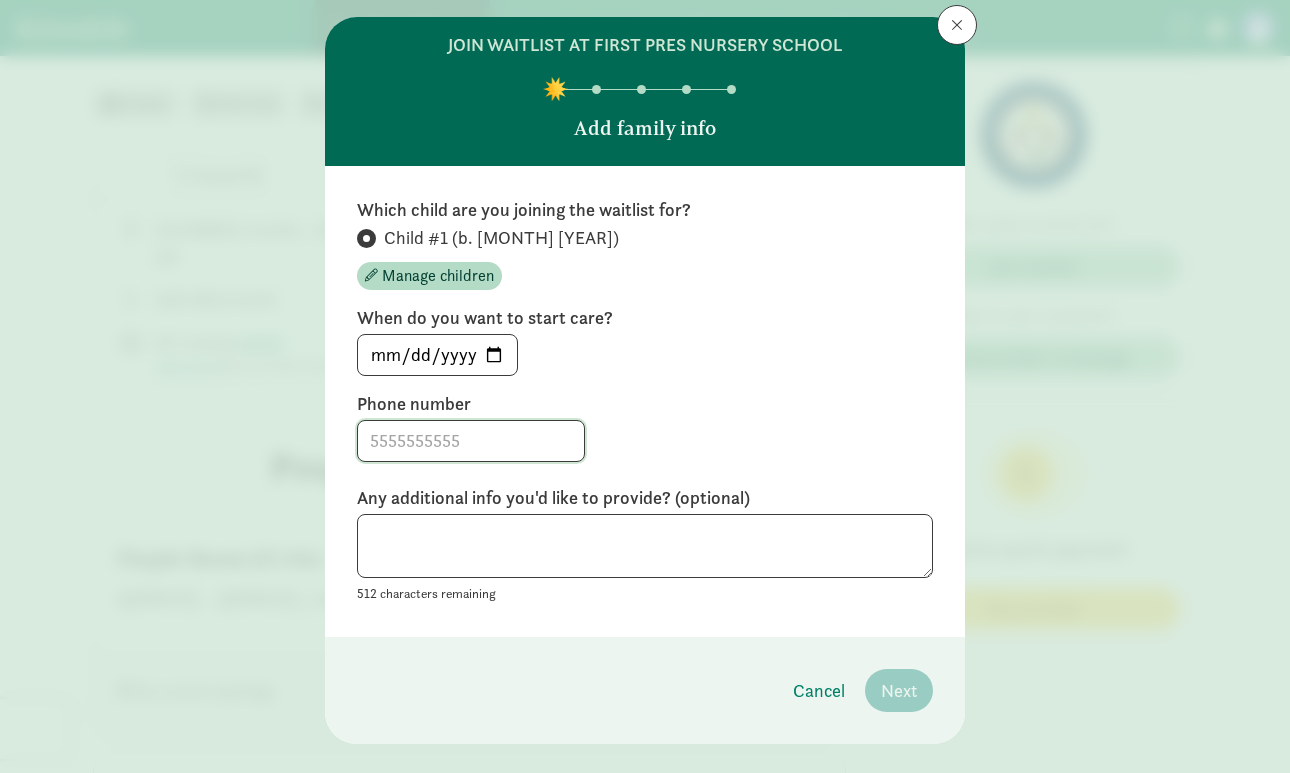click 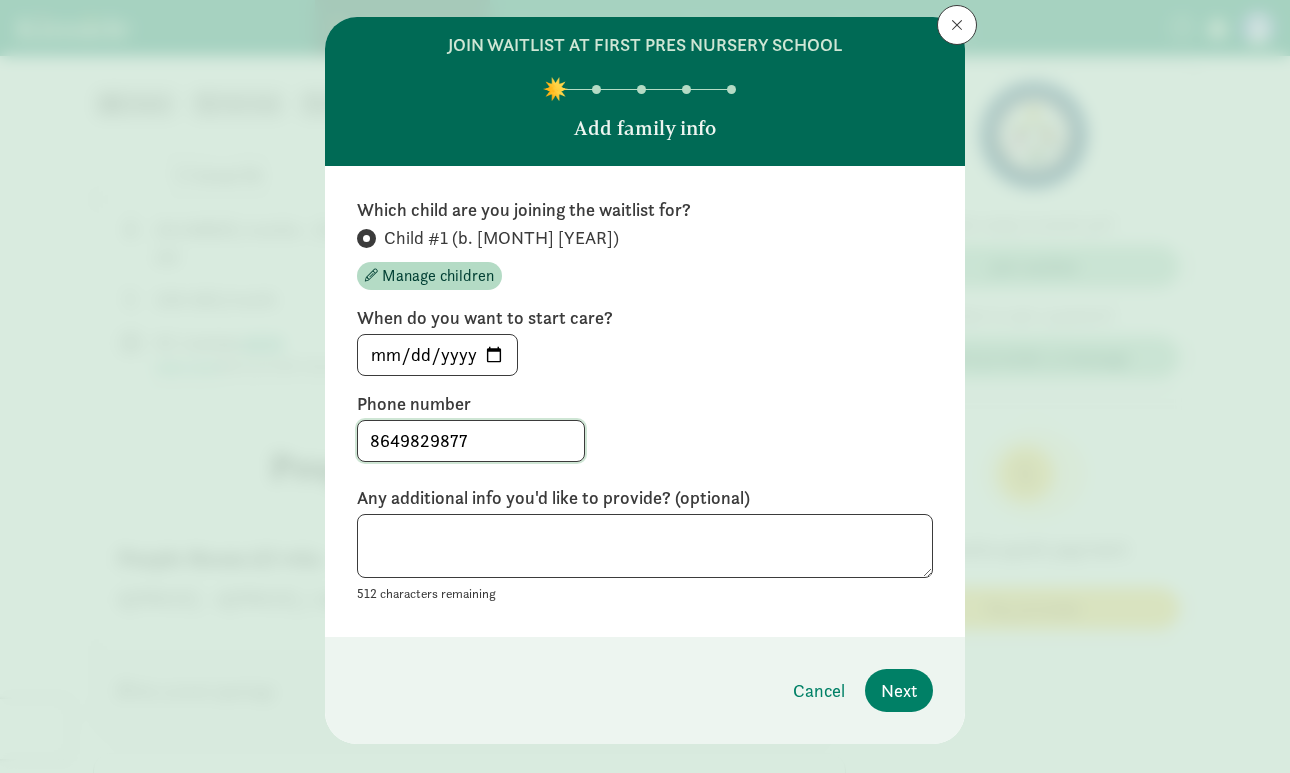 type on "8649829877" 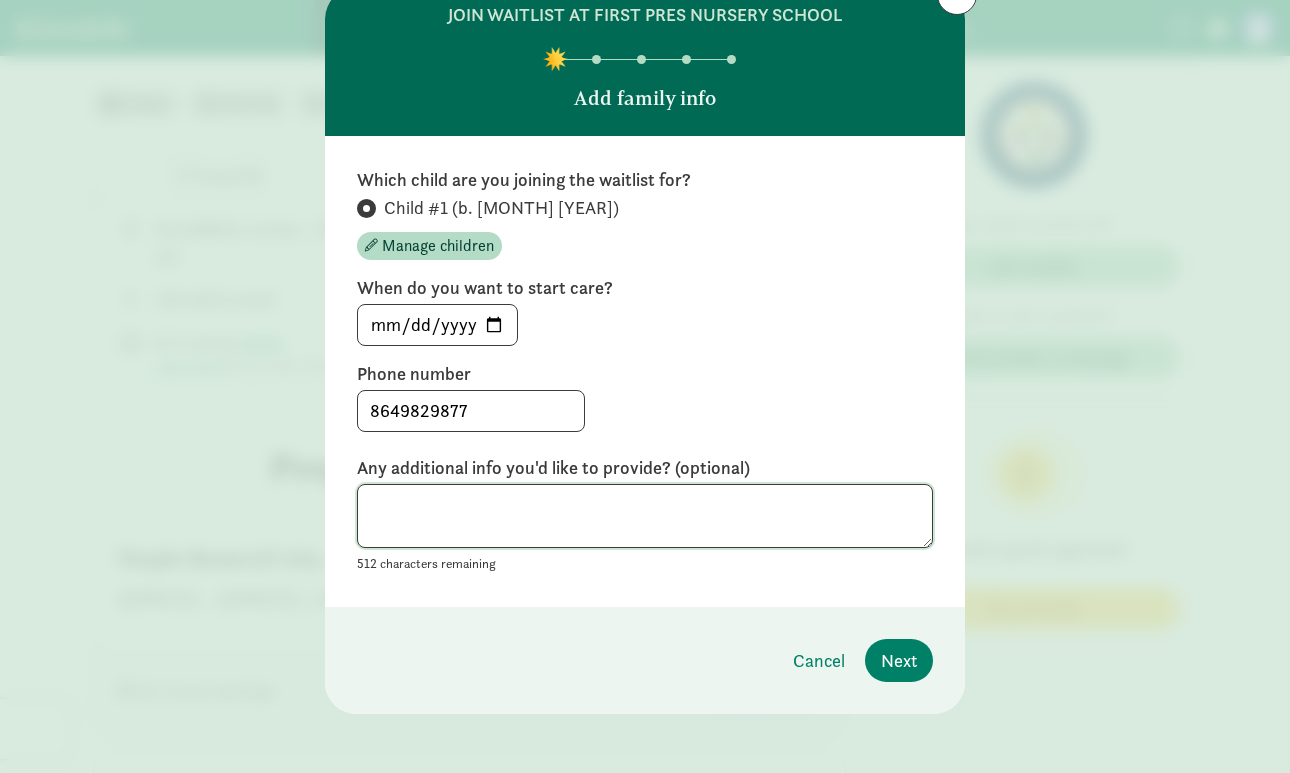 scroll, scrollTop: 82, scrollLeft: 0, axis: vertical 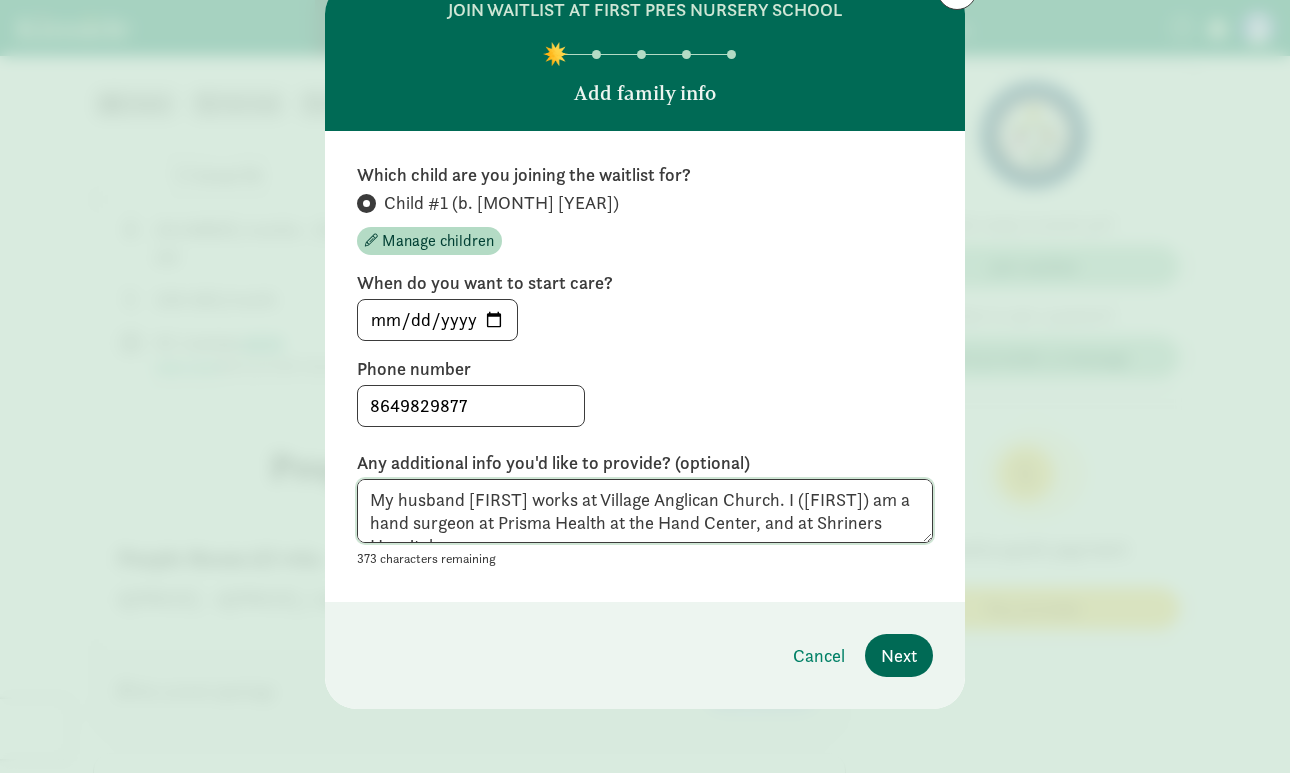 type on "My husband [FIRST] works at Village Anglican Church. I ([FIRST]) am a hand surgeon at Prisma Health at the Hand Center, and at Shriners Hospital." 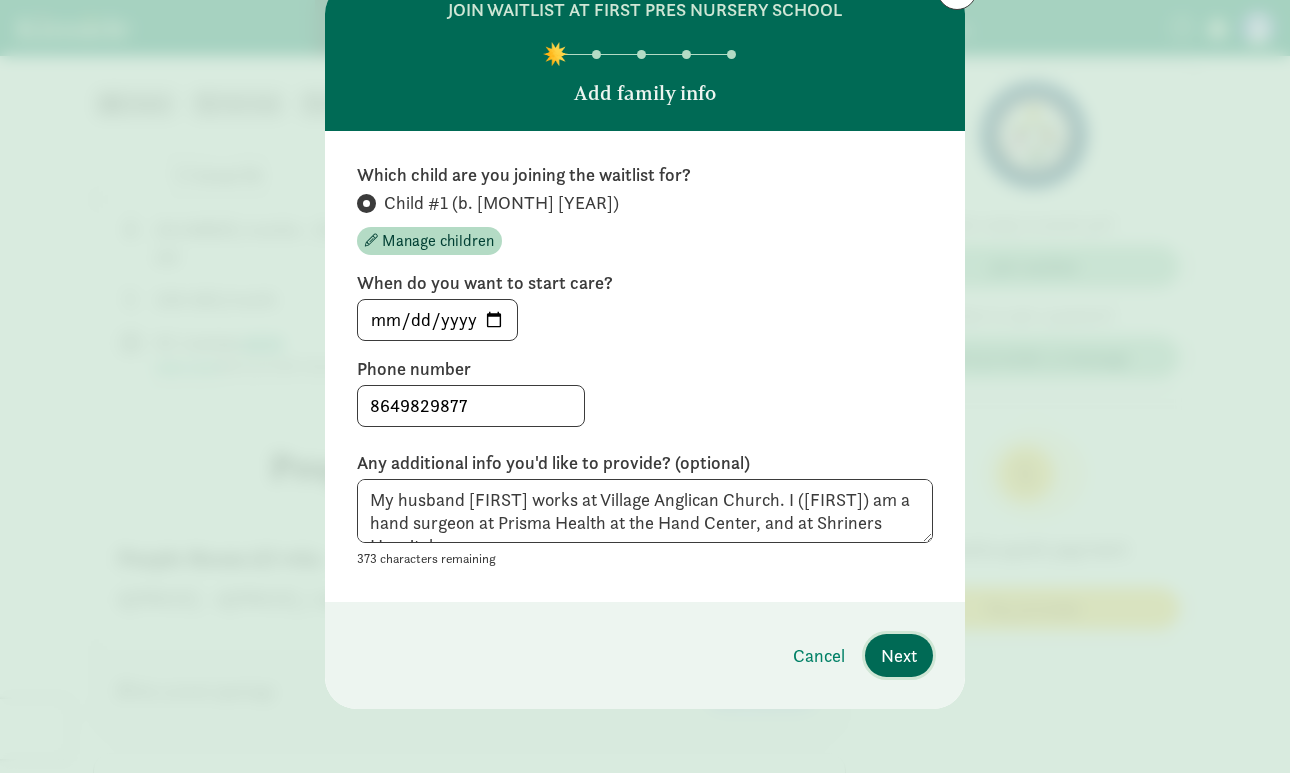 click on "Next" at bounding box center [899, 655] 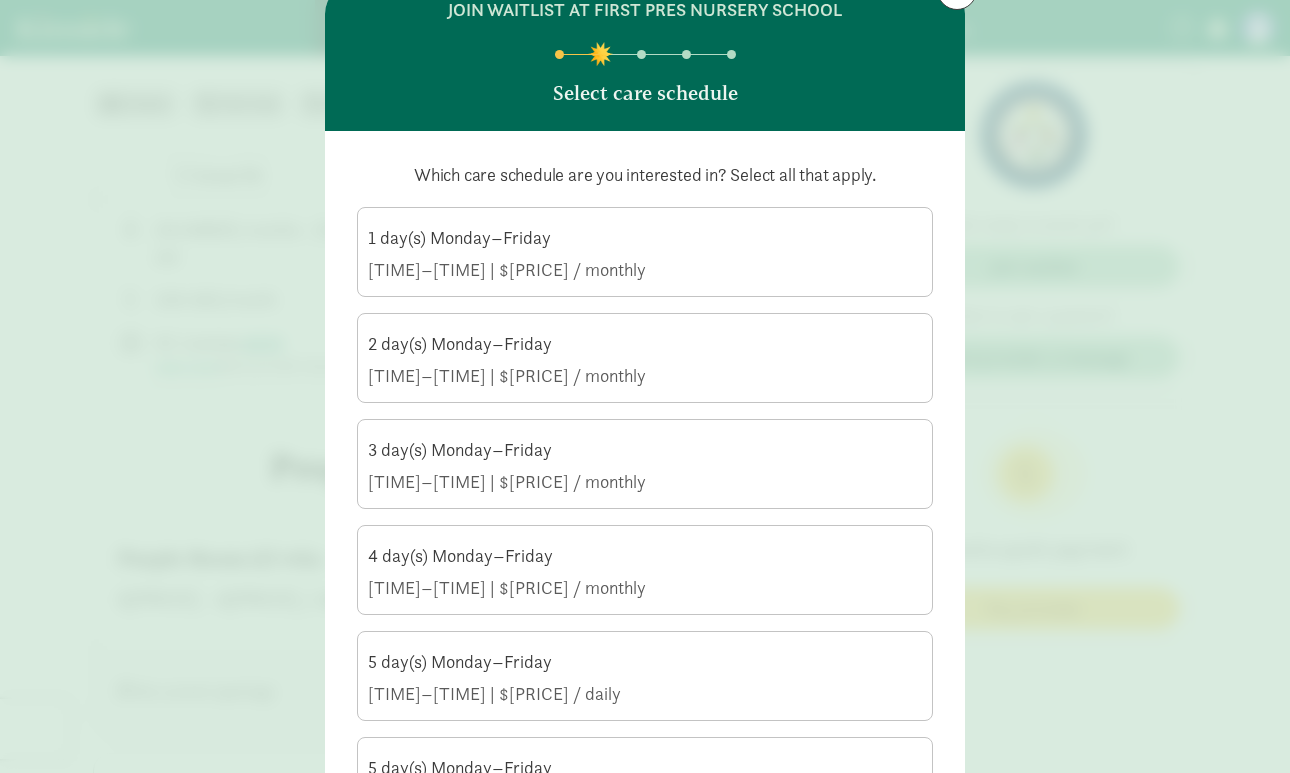 click on "2 day(s) Monday–Friday" 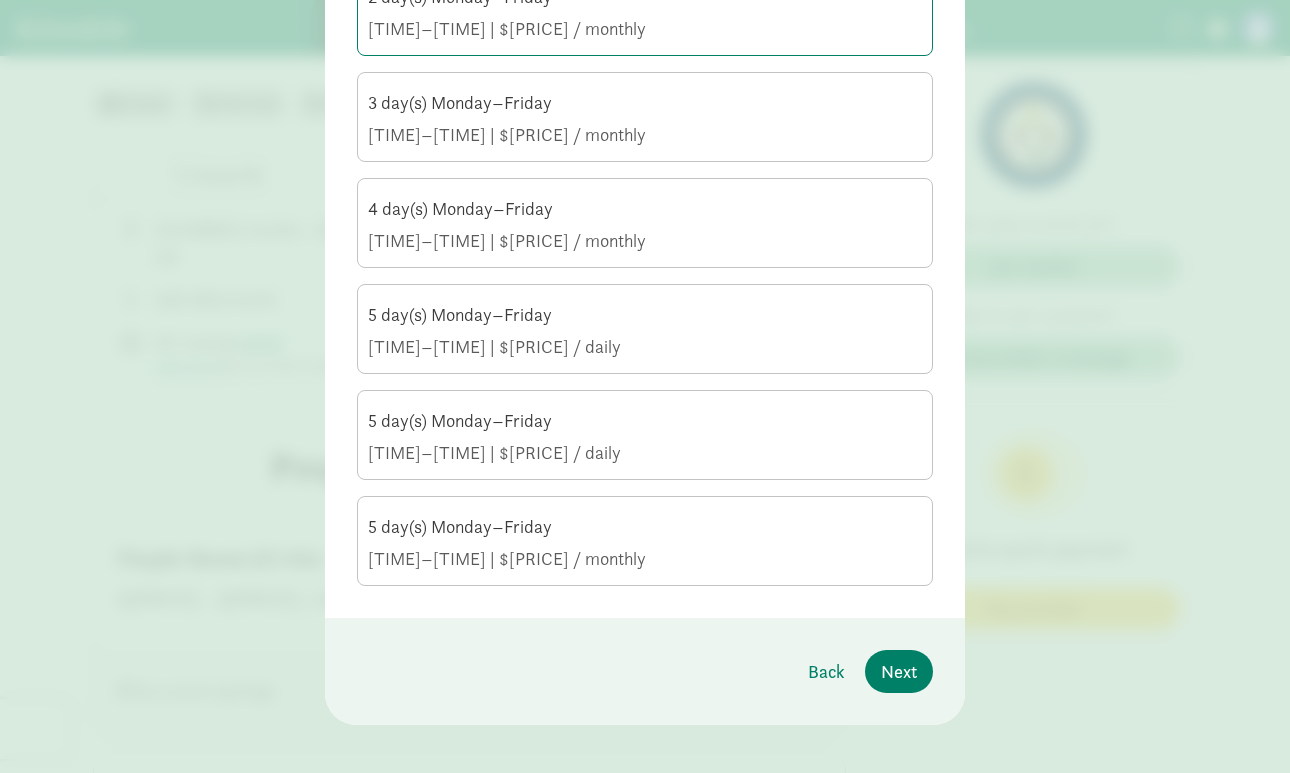 scroll, scrollTop: 434, scrollLeft: 0, axis: vertical 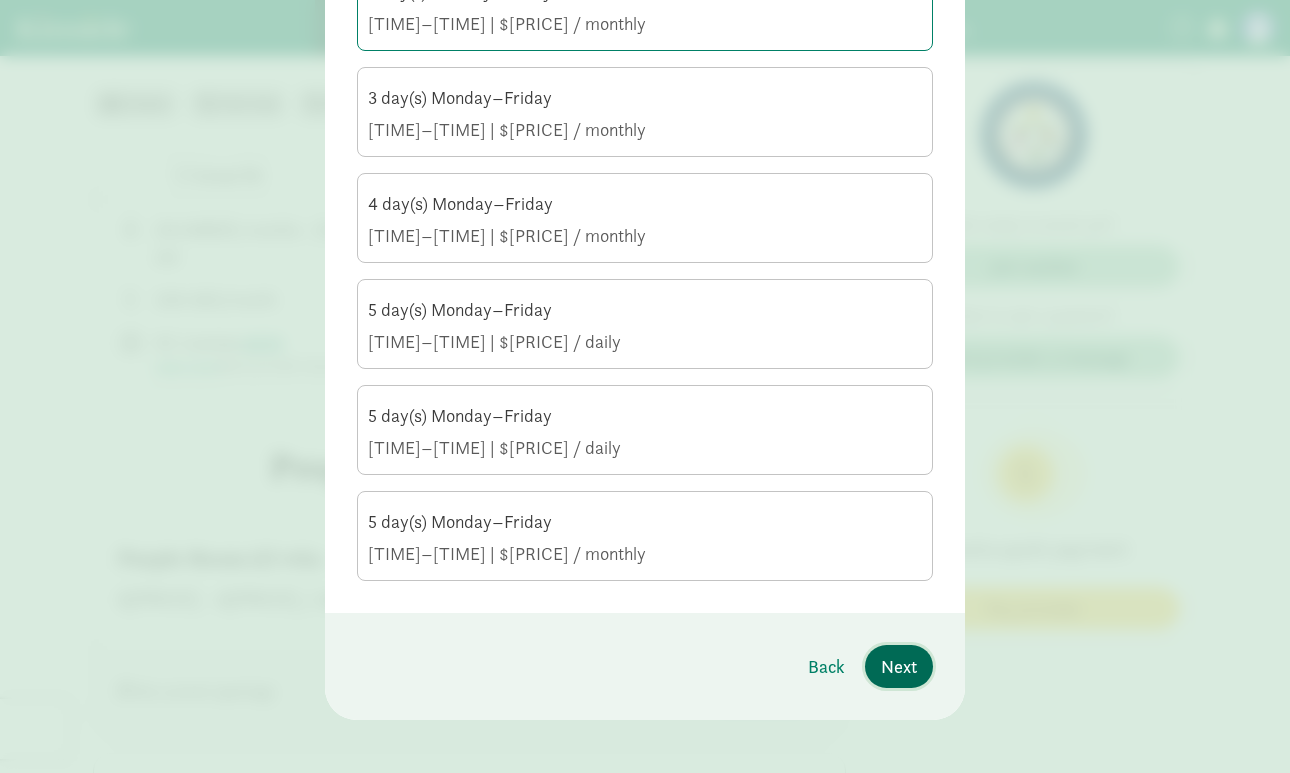 click on "Next" at bounding box center [899, 666] 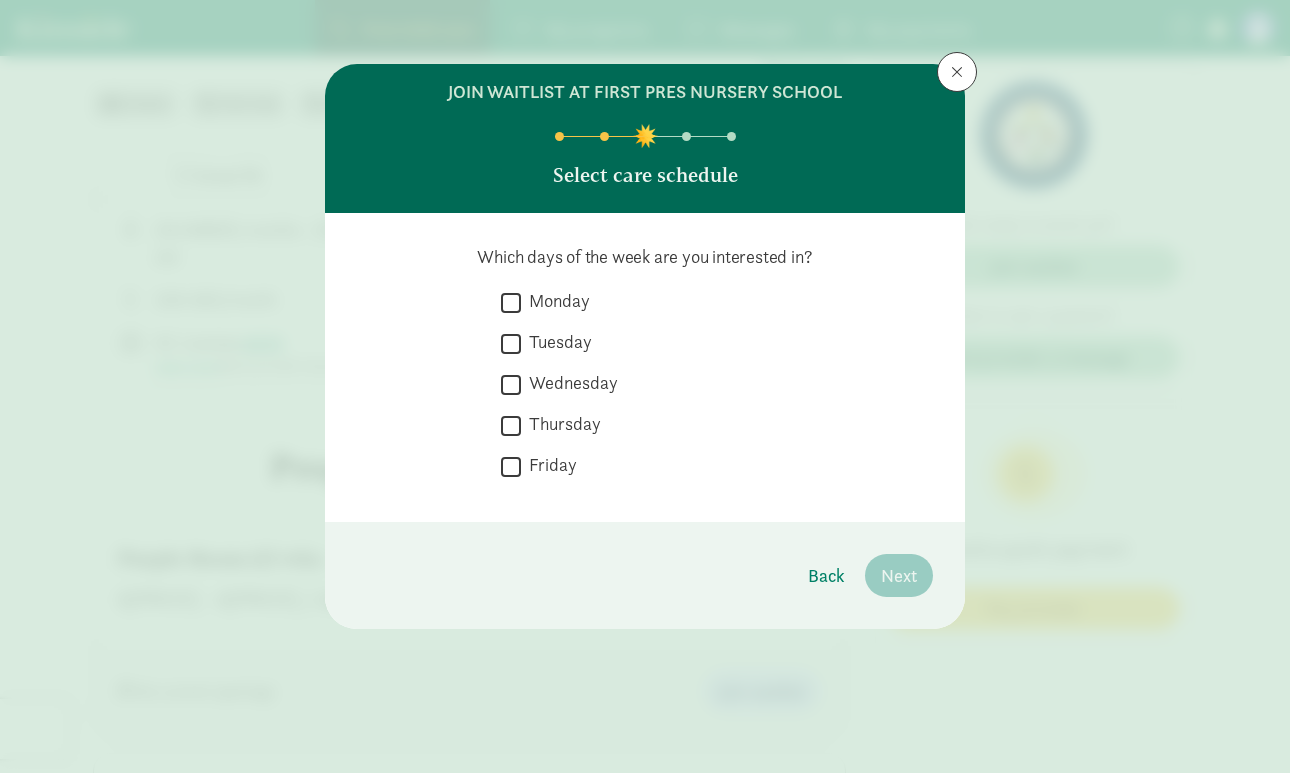 scroll, scrollTop: 0, scrollLeft: 0, axis: both 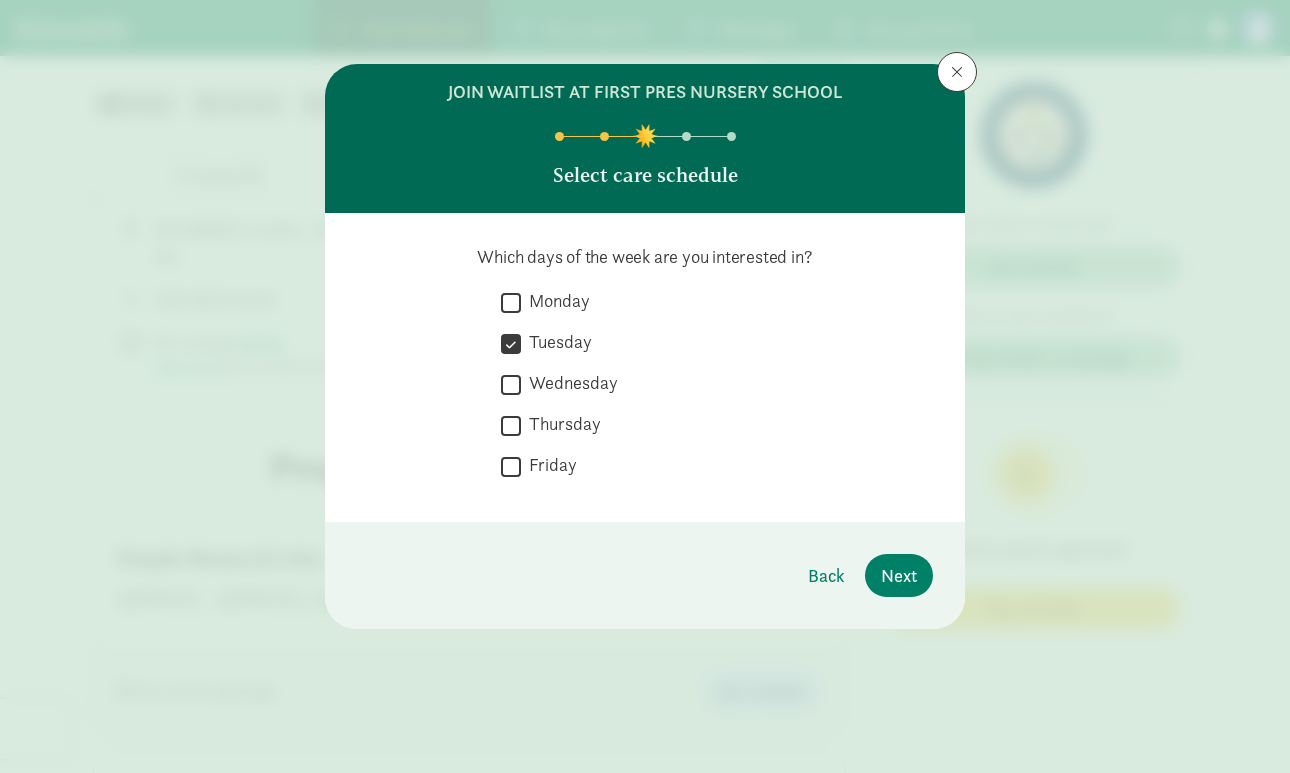 click on "Thursday" at bounding box center [511, 425] 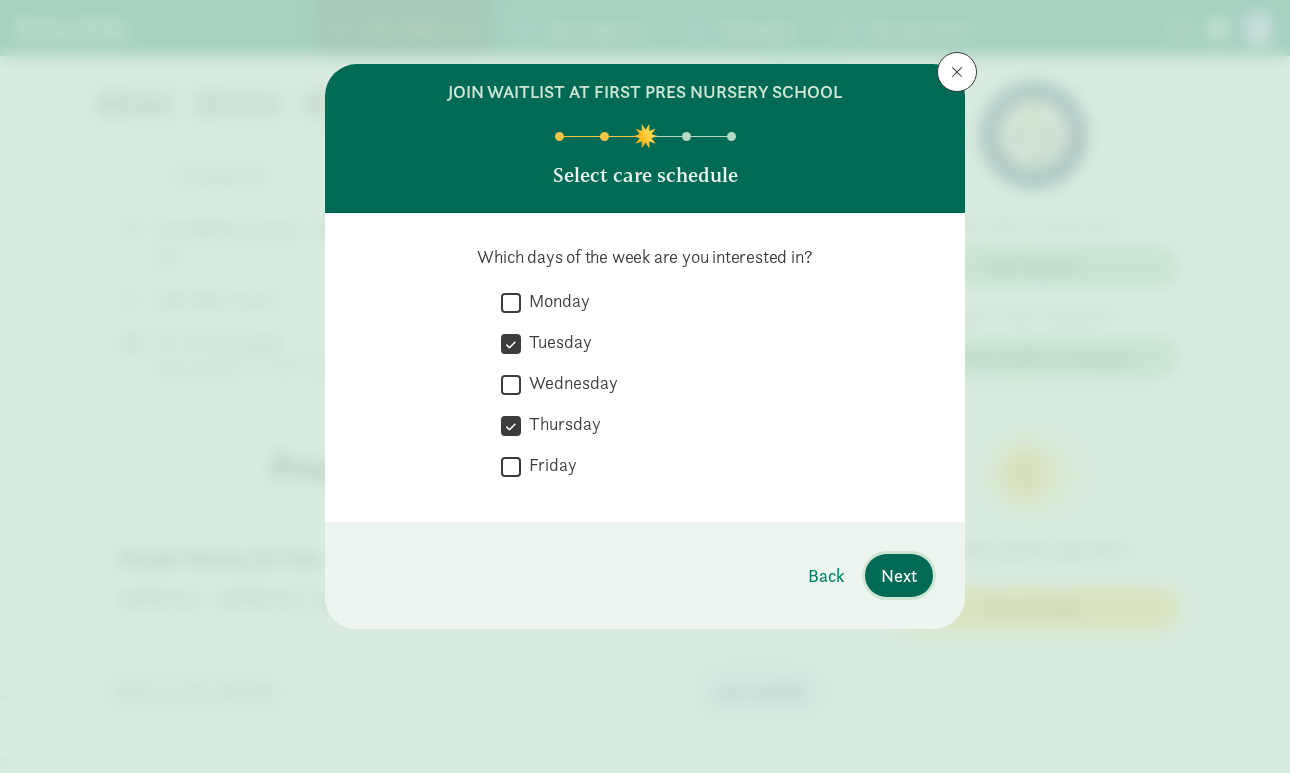 click on "Next" at bounding box center [899, 575] 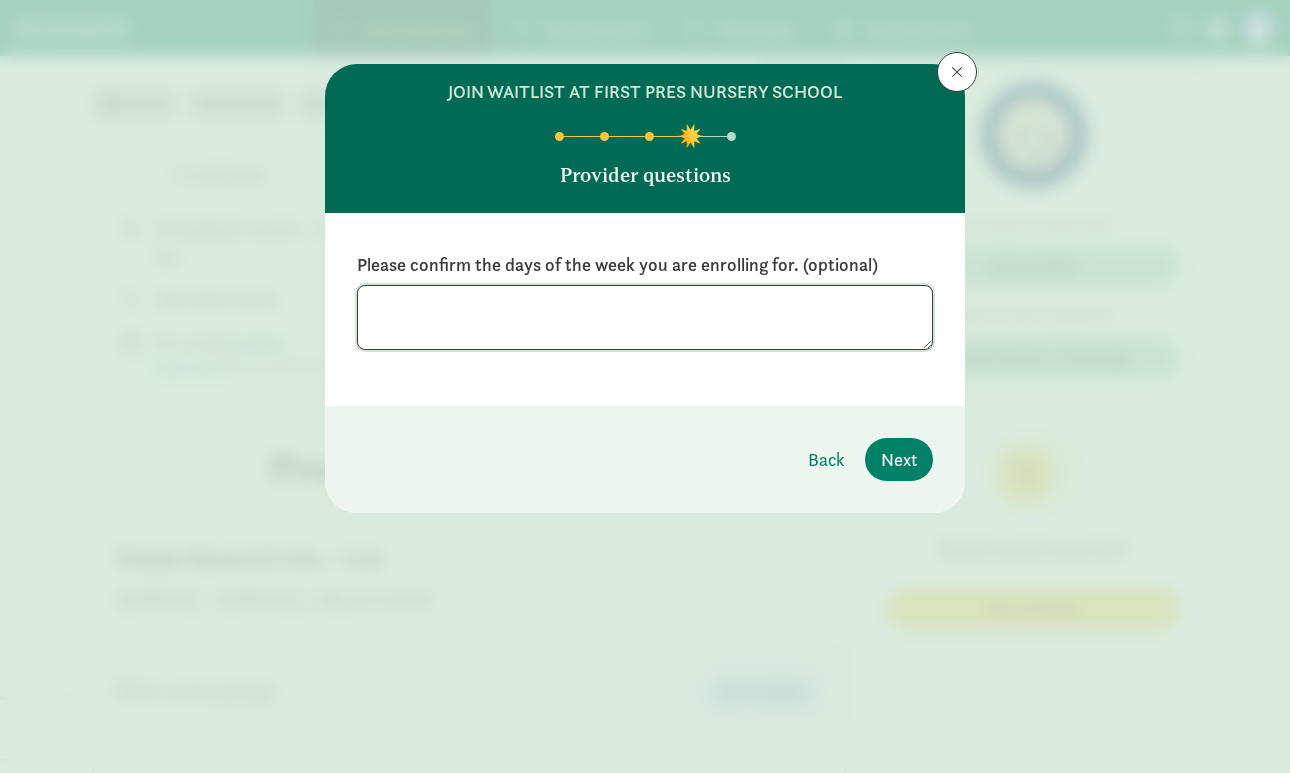 click at bounding box center [645, 317] 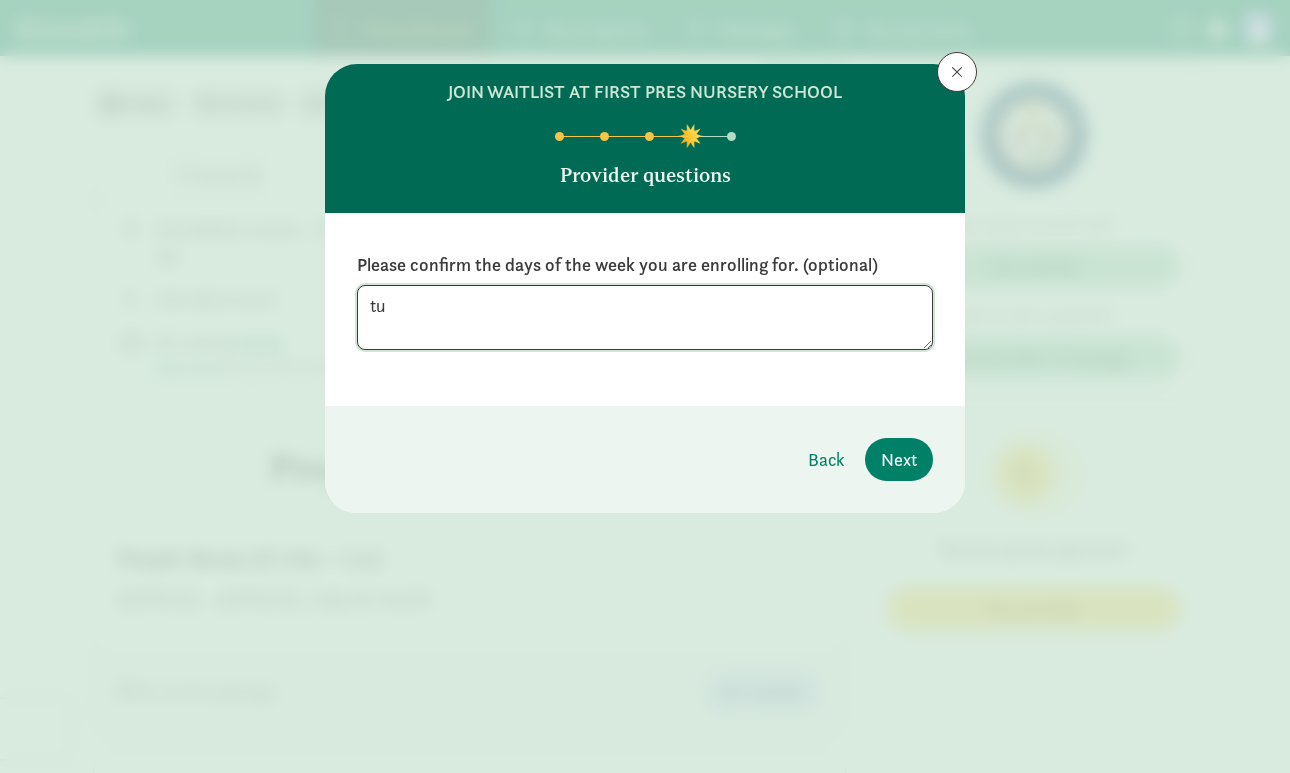 type on "t" 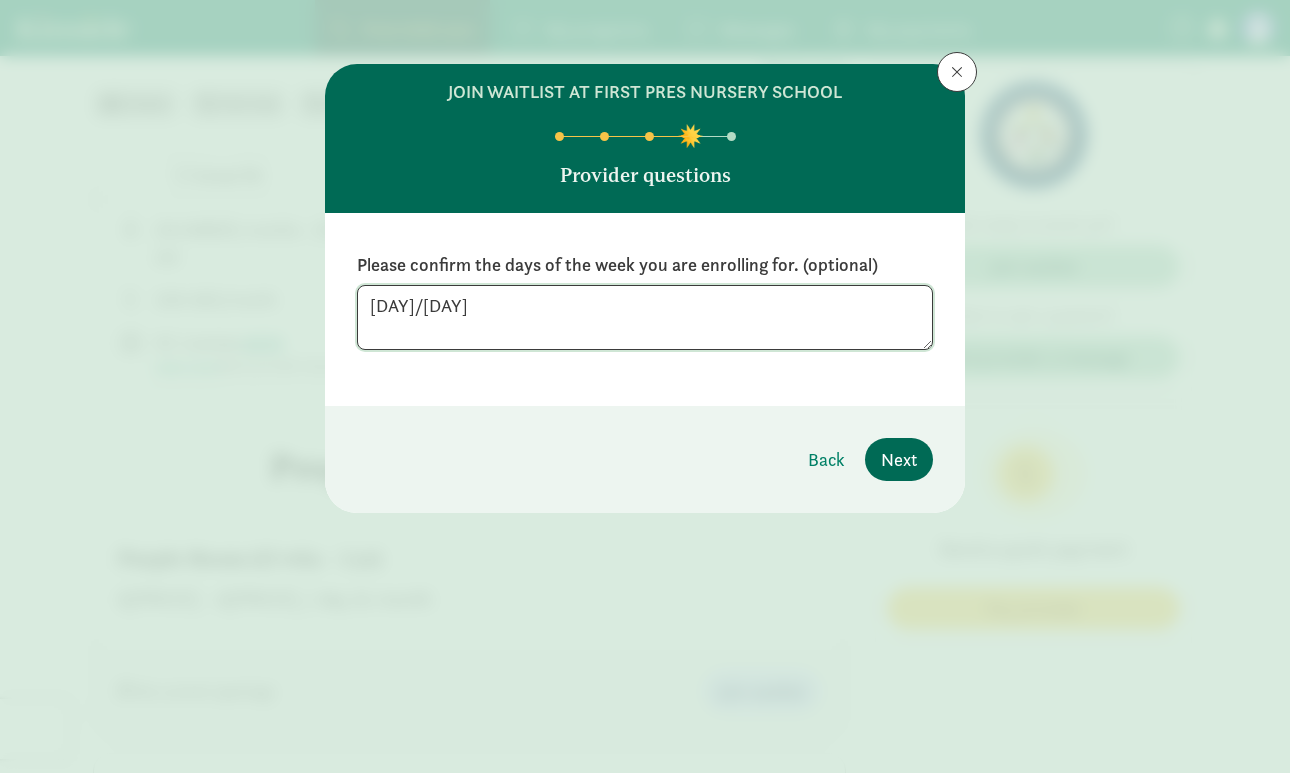 type on "[DAY]/[DAY]" 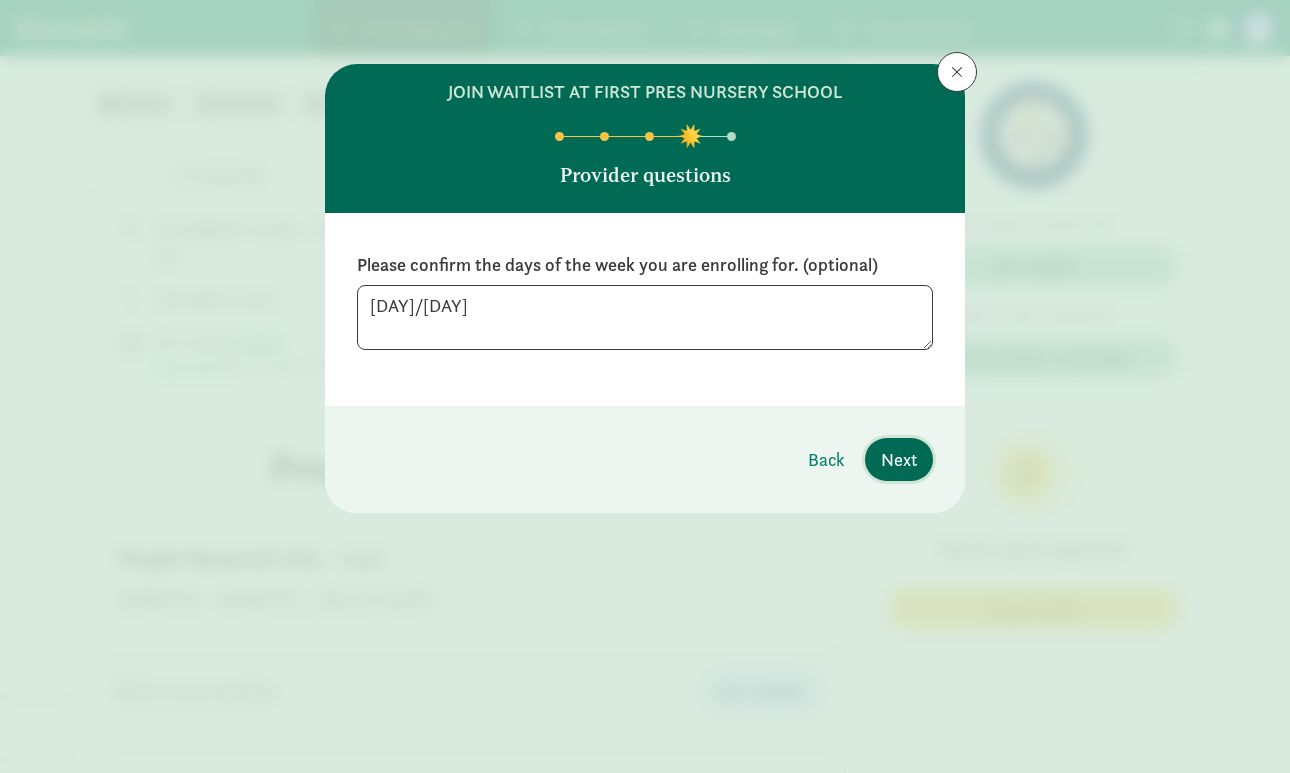 click on "Next" at bounding box center [899, 459] 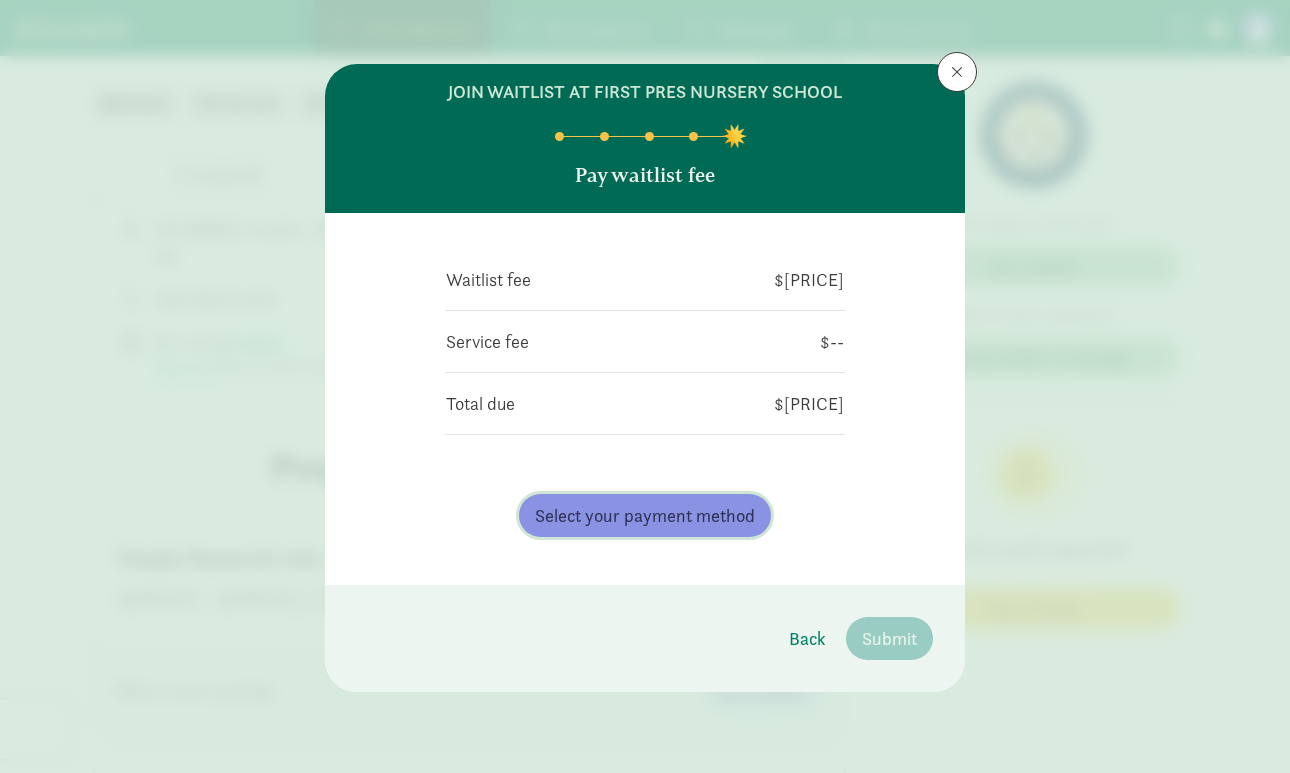click on "Select your payment method" at bounding box center [645, 515] 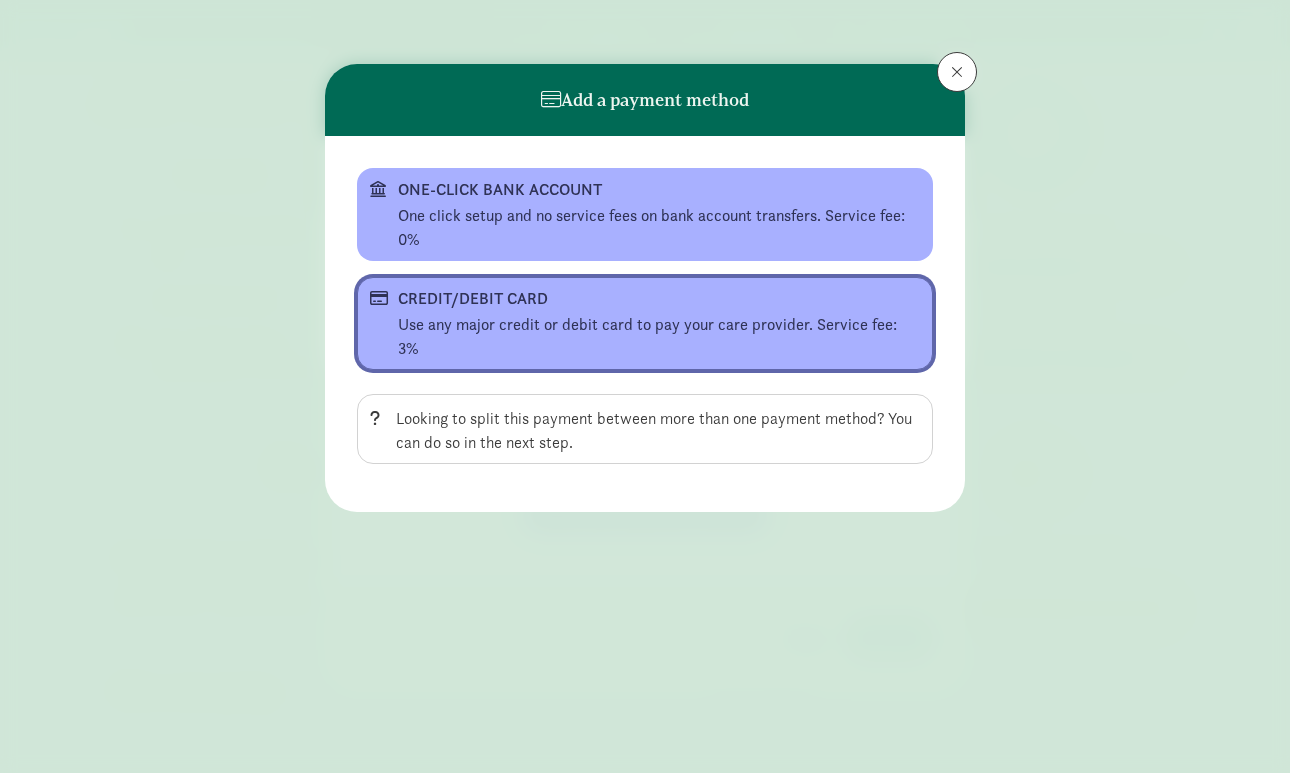 click on "CREDIT/DEBIT CARD" at bounding box center [643, 299] 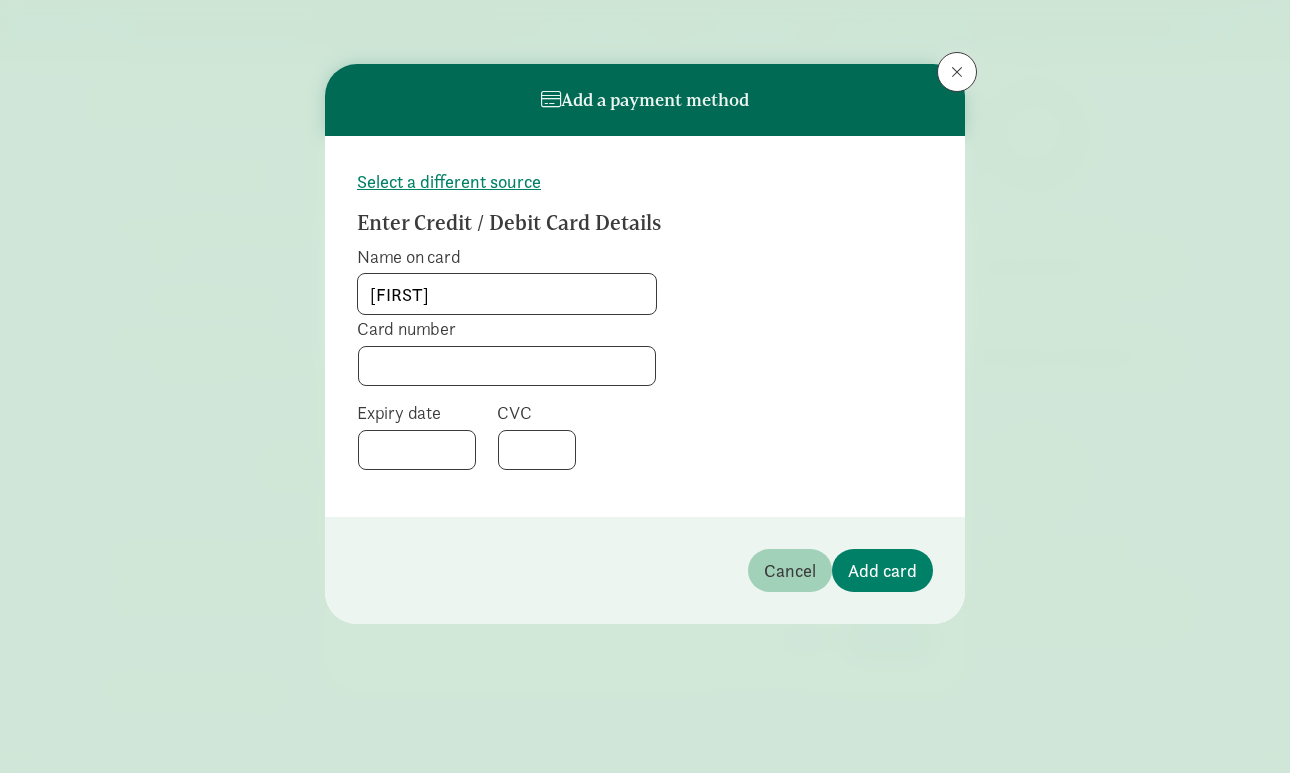 type on "[FIRST]" 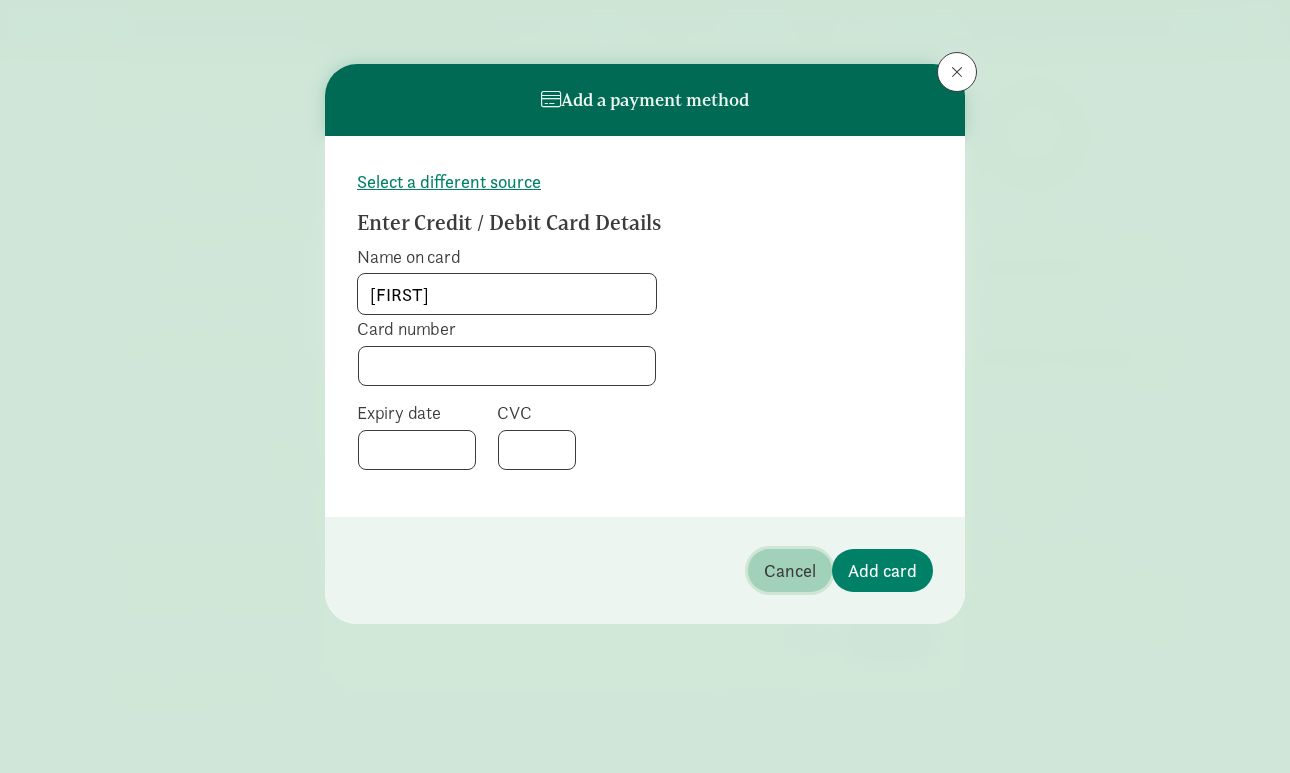 click on "Cancel" at bounding box center (790, 570) 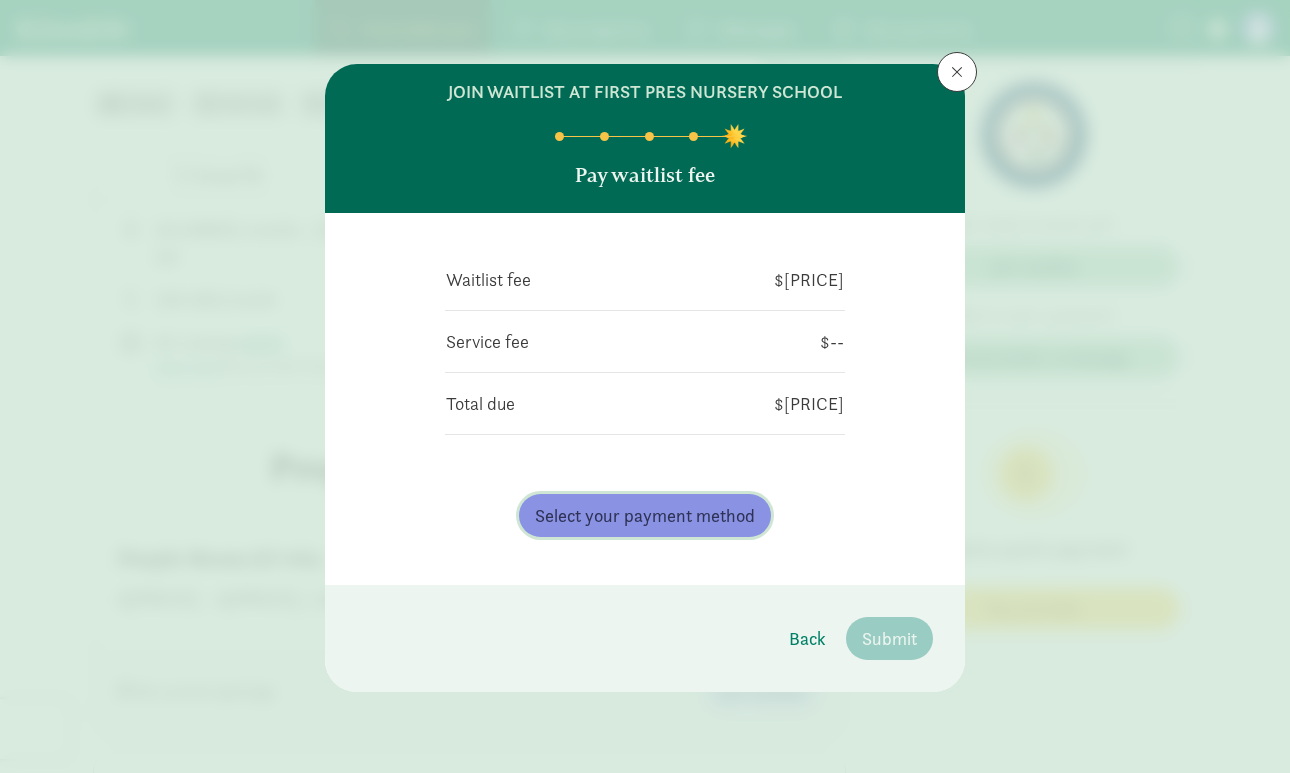 click on "Select your payment method" at bounding box center [645, 515] 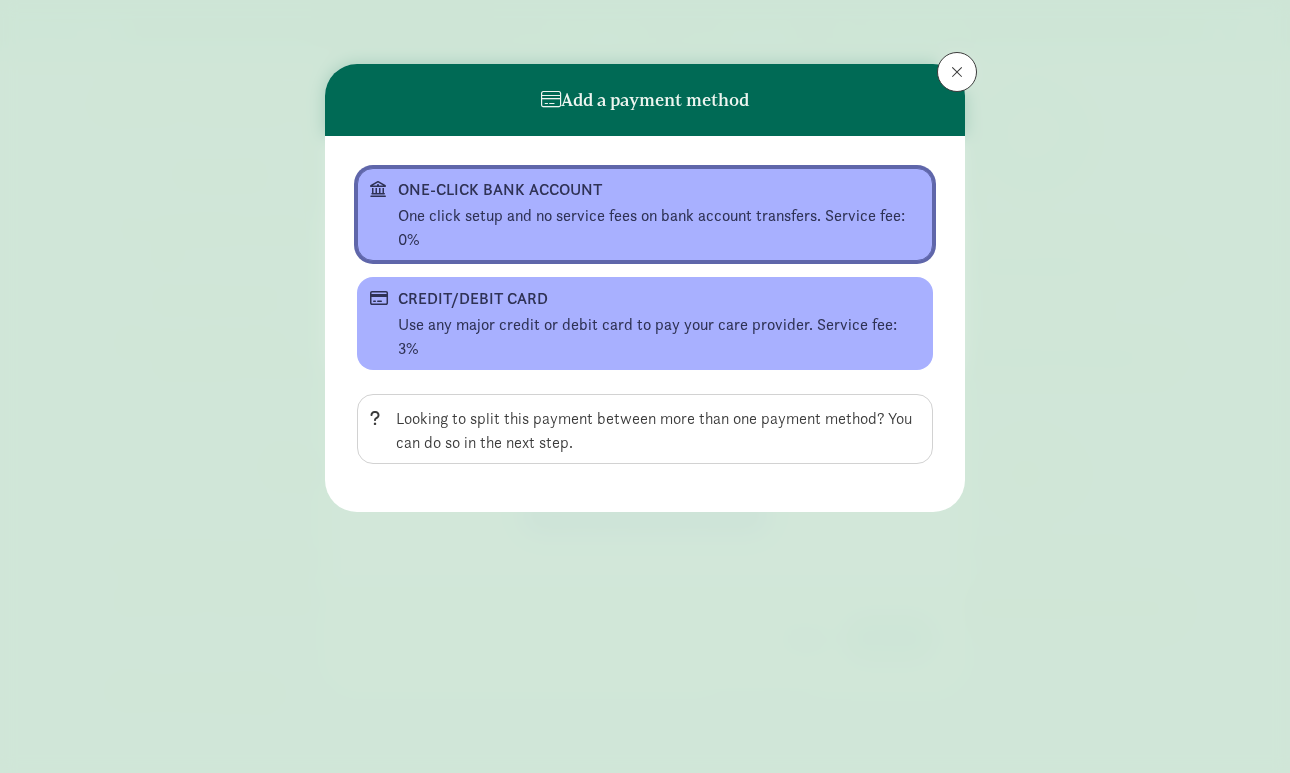 click on "One click setup and no service fees on bank account transfers. Service fee: 0%" at bounding box center (659, 228) 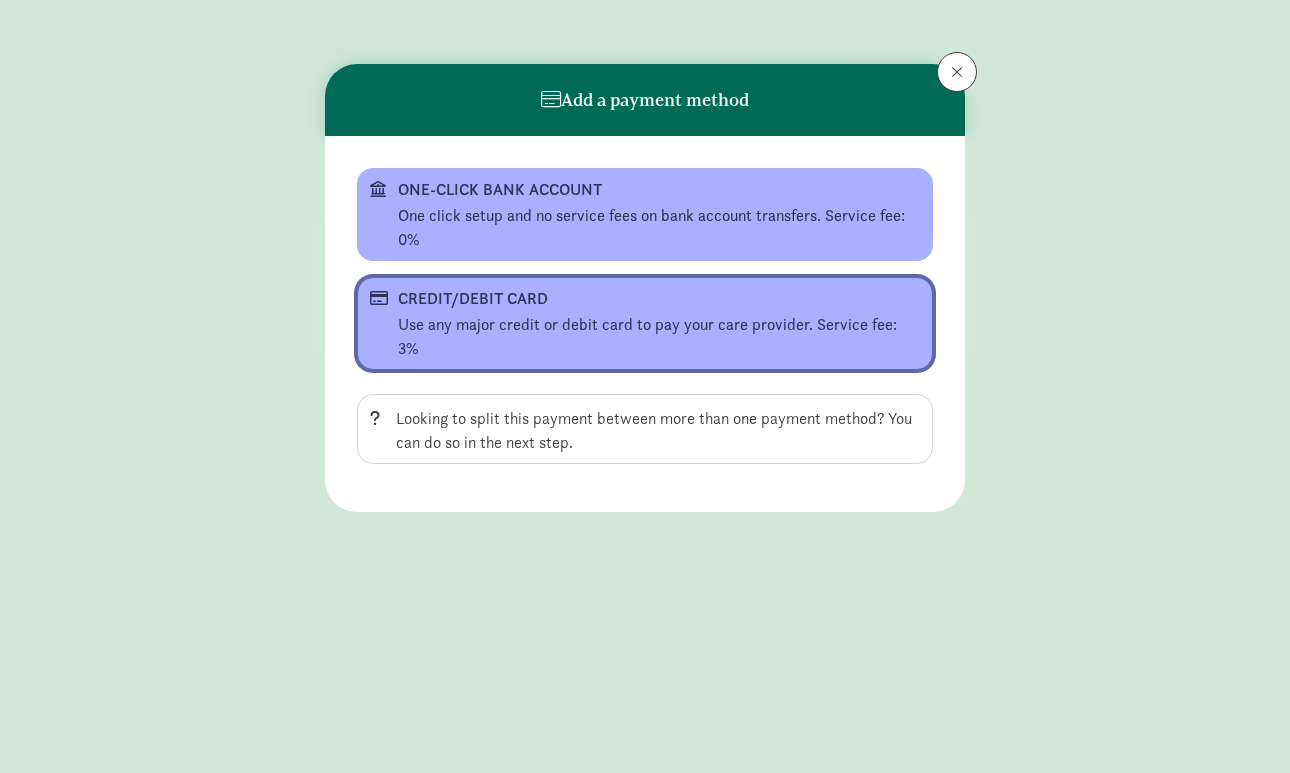 click on "CREDIT/DEBIT CARD" at bounding box center [643, 299] 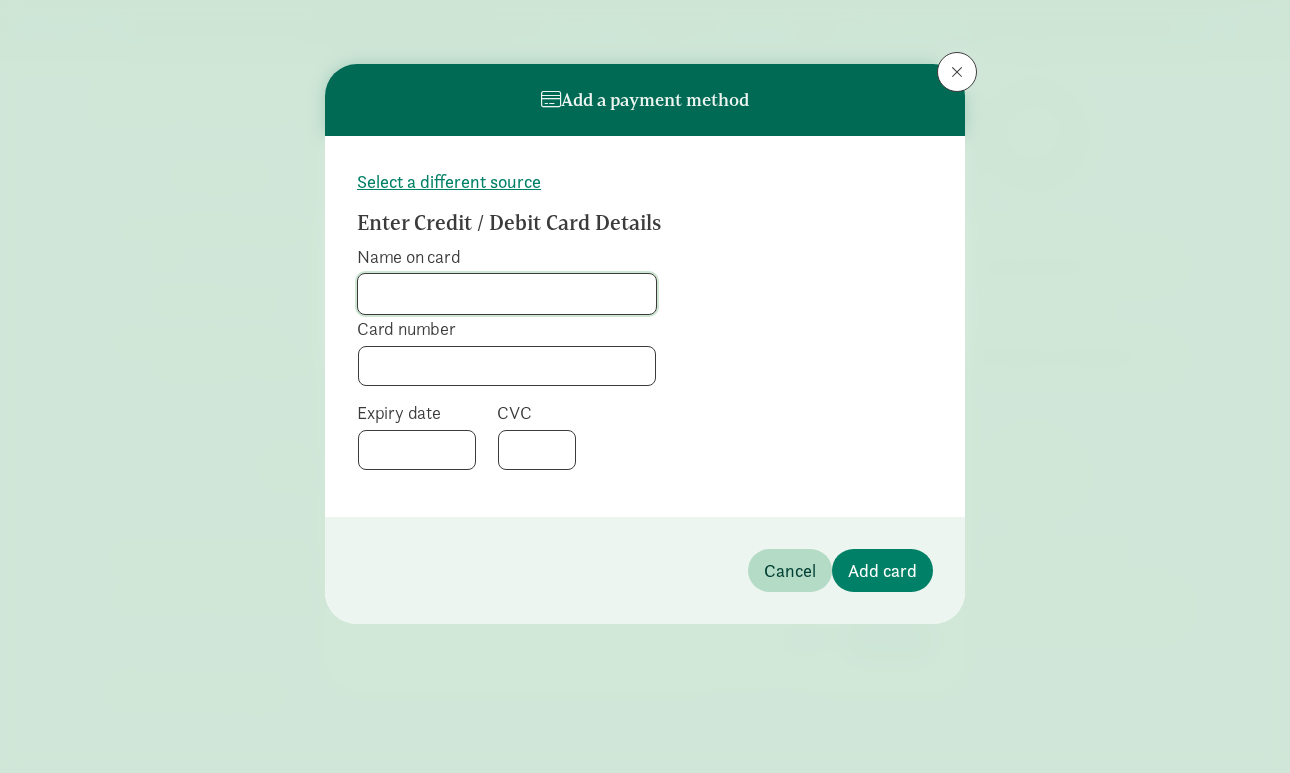 click on "Name on card" 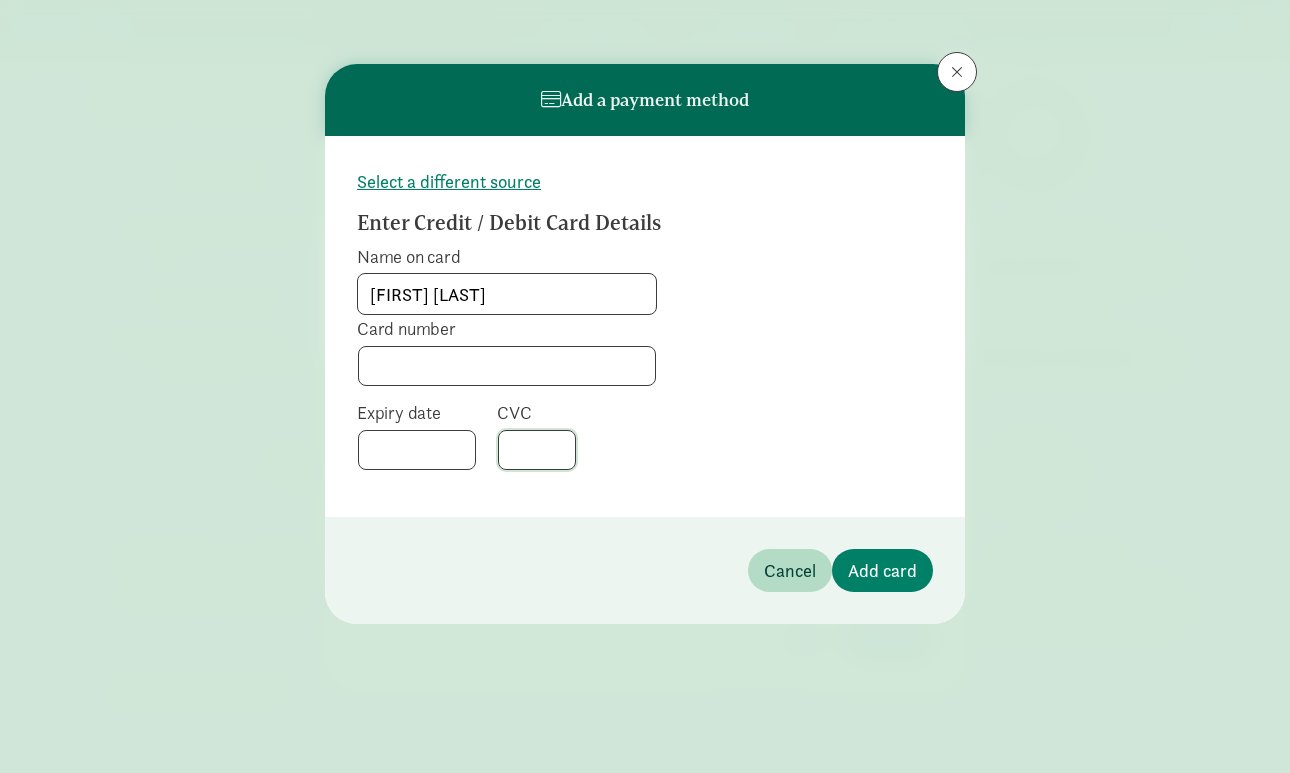 click on "Select a different source
Enter Credit / Debit Card Details
Name on card       [FIRST] [LAST]       Card number           Expiry date           CVC" 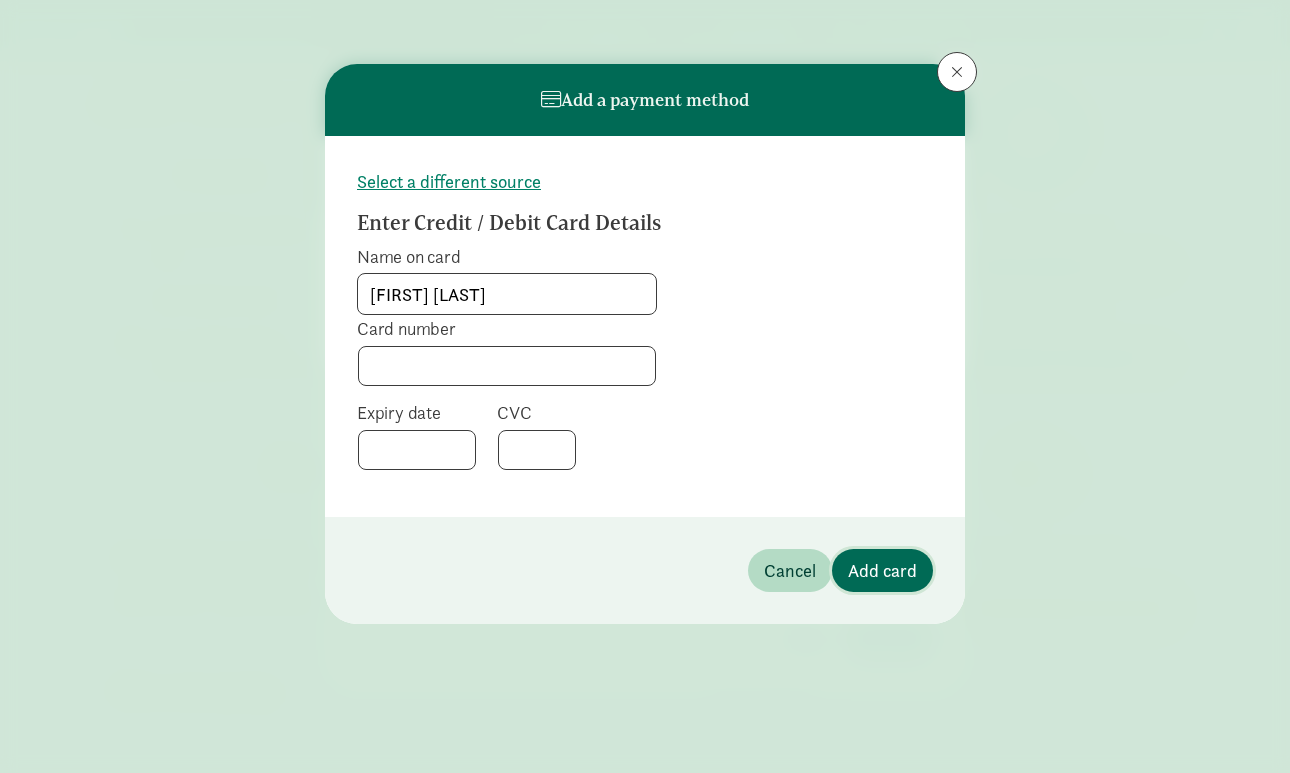 click on "Add card" at bounding box center [882, 570] 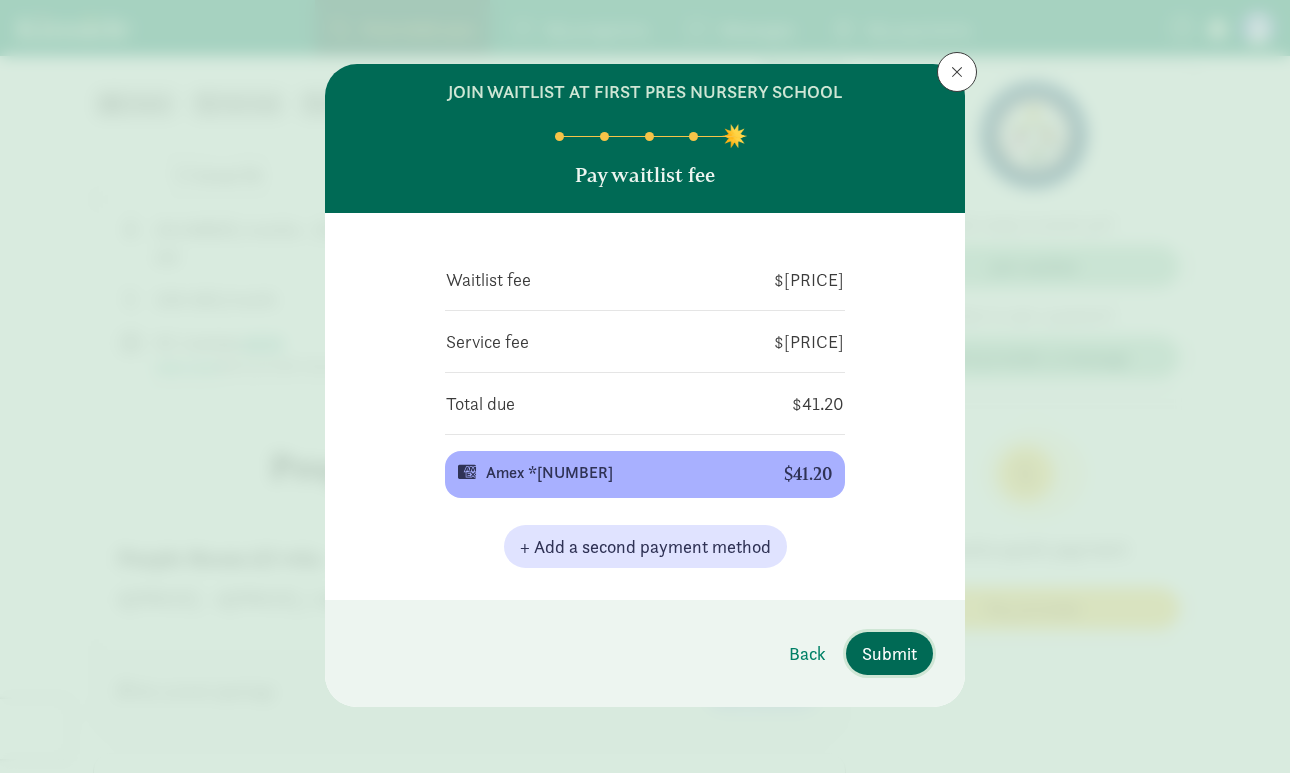 click on "Submit" at bounding box center [889, 653] 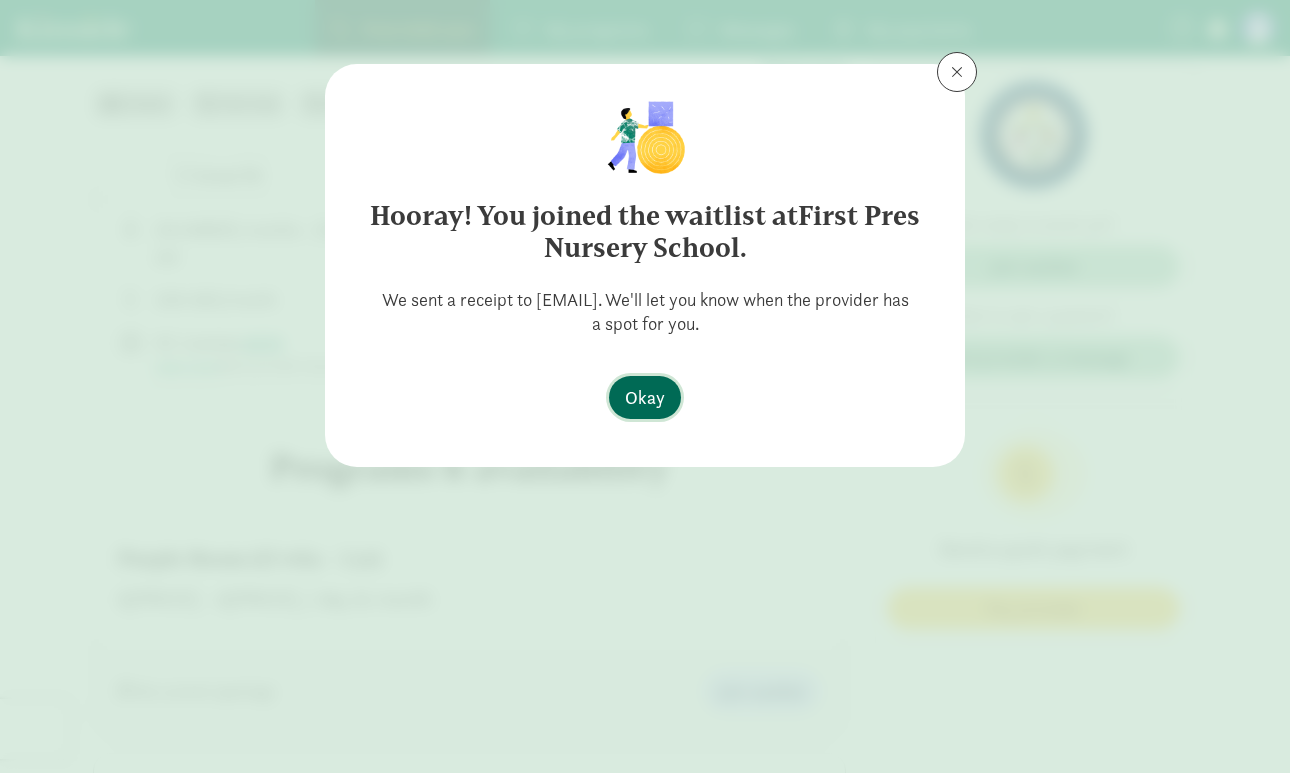 click on "Okay" at bounding box center [645, 397] 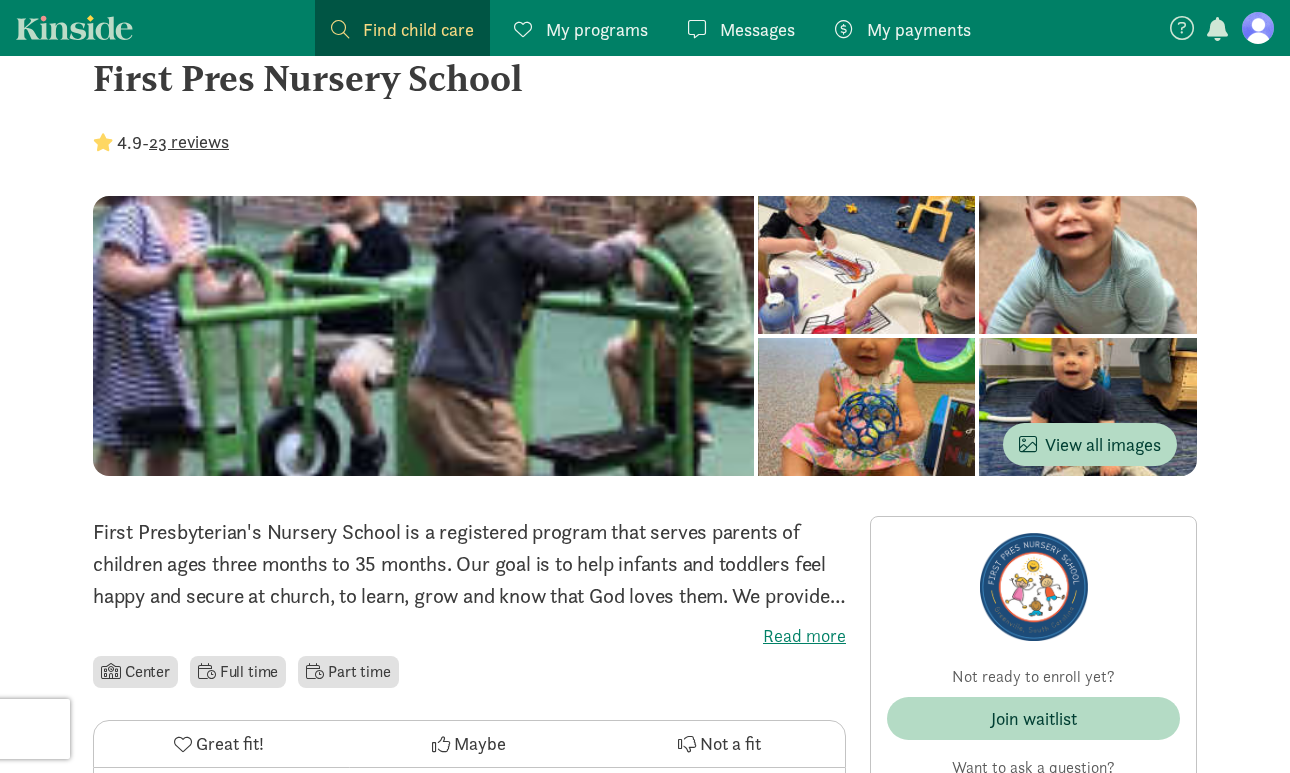 scroll, scrollTop: 0, scrollLeft: 0, axis: both 